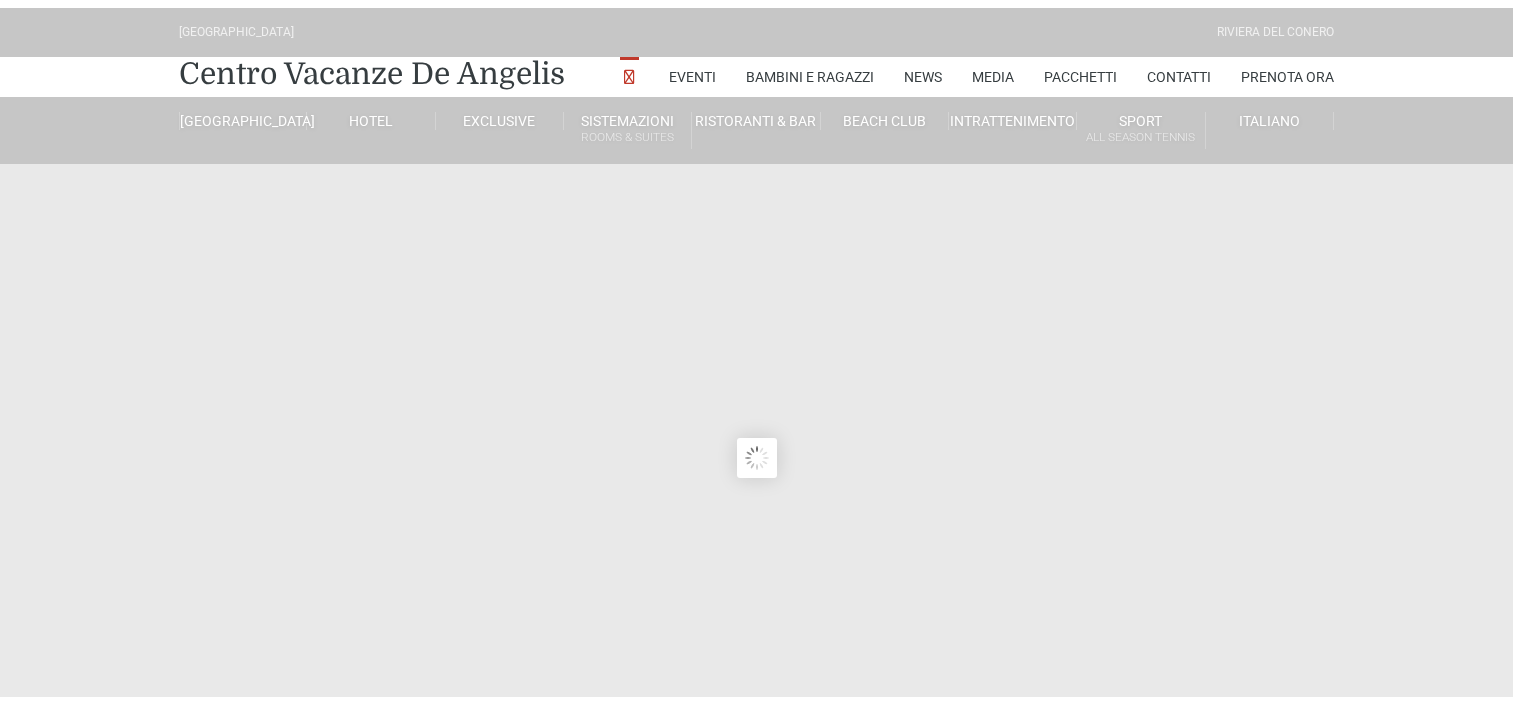 scroll, scrollTop: 0, scrollLeft: 0, axis: both 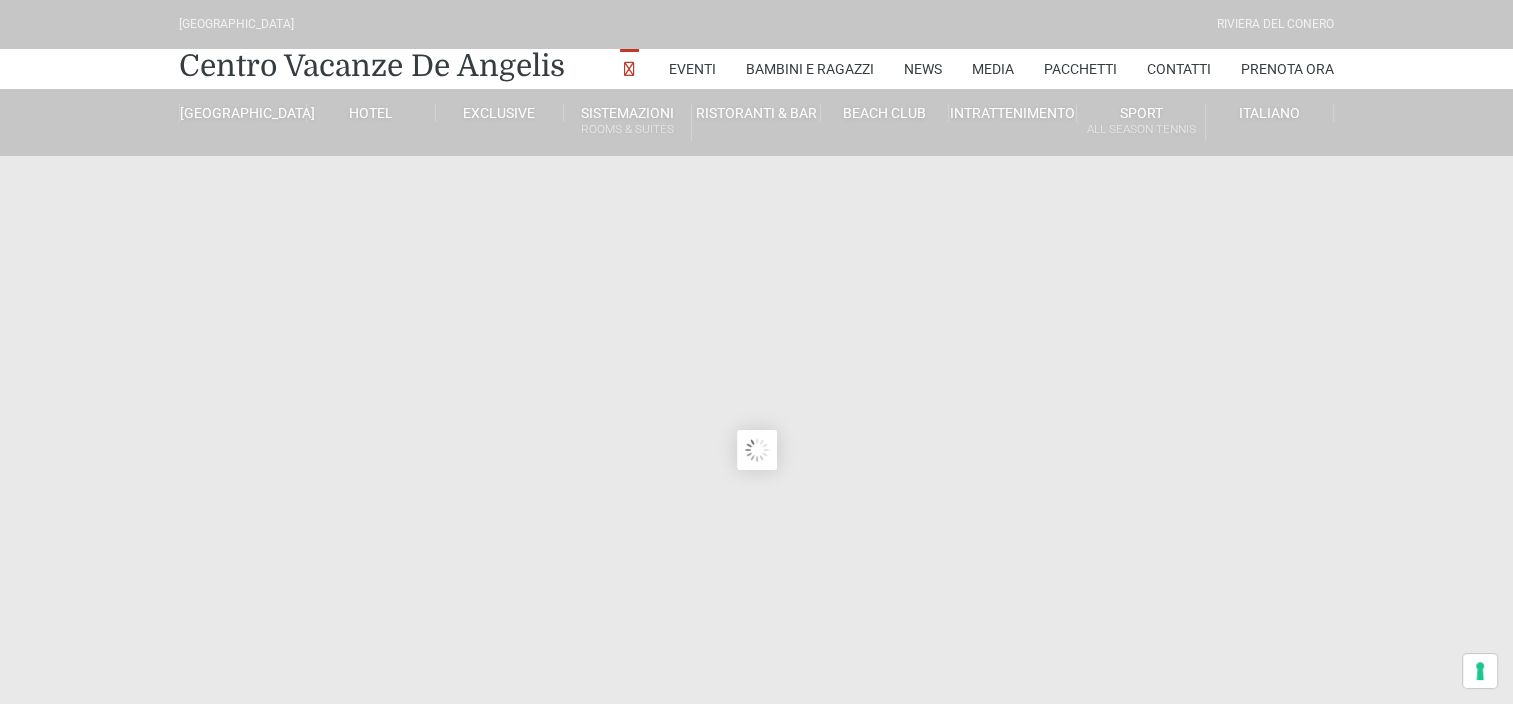 type on "[DATE]" 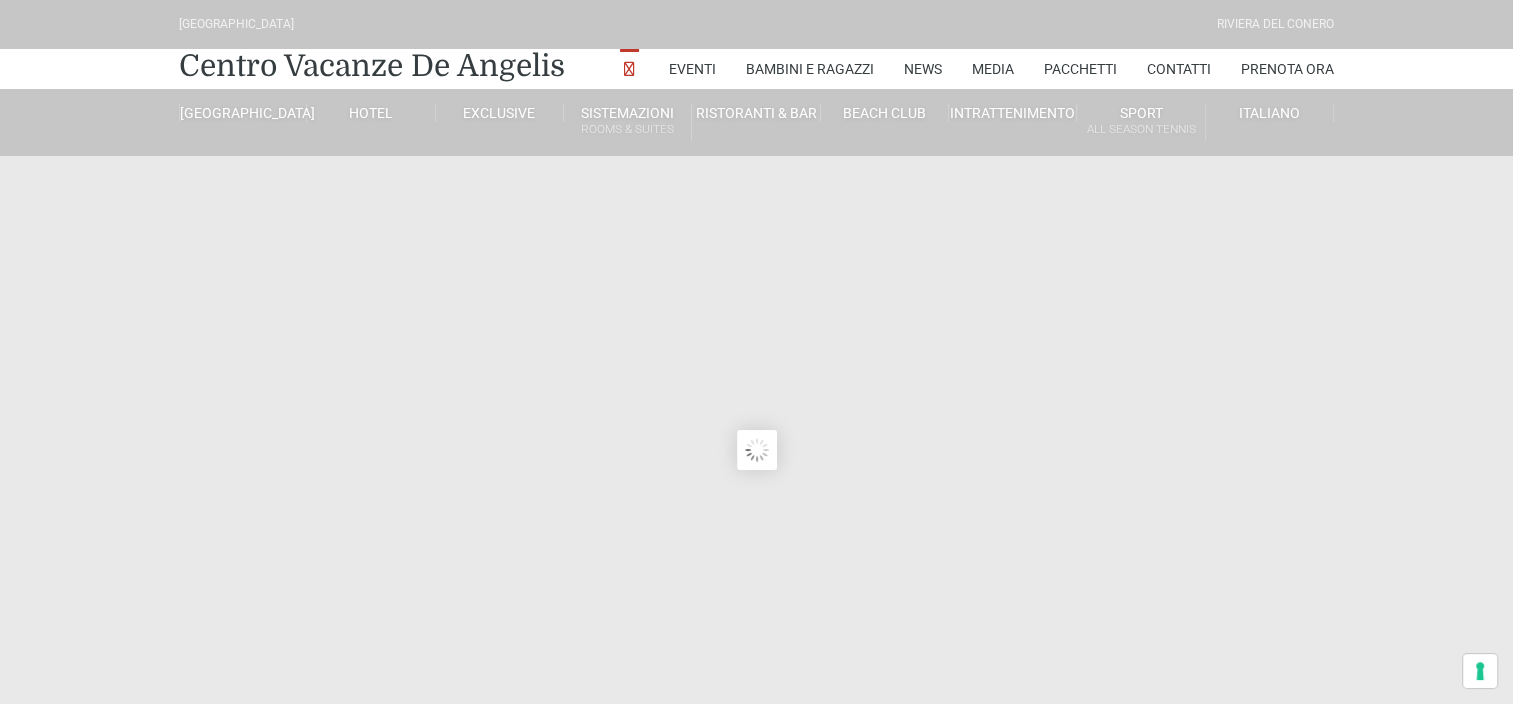 type on "[DATE]" 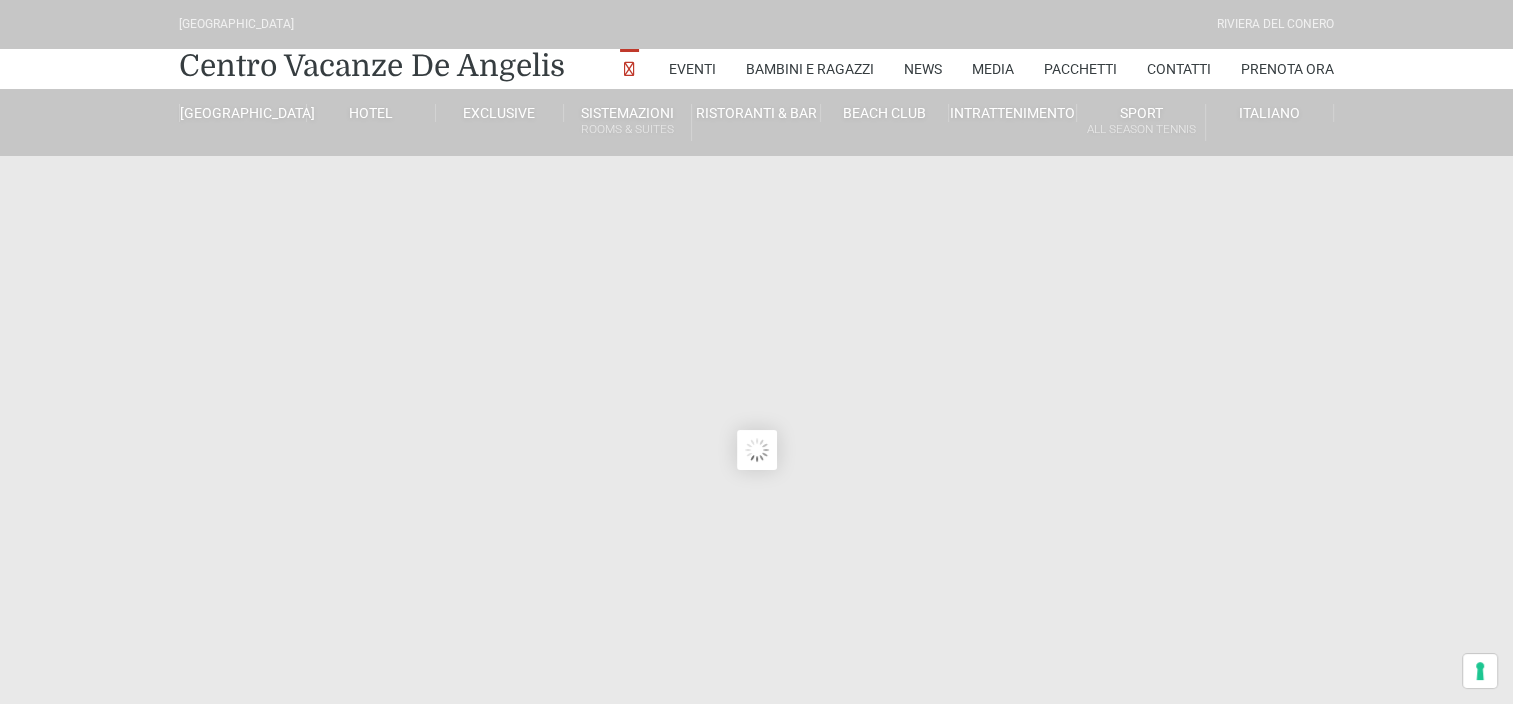 scroll, scrollTop: 0, scrollLeft: 0, axis: both 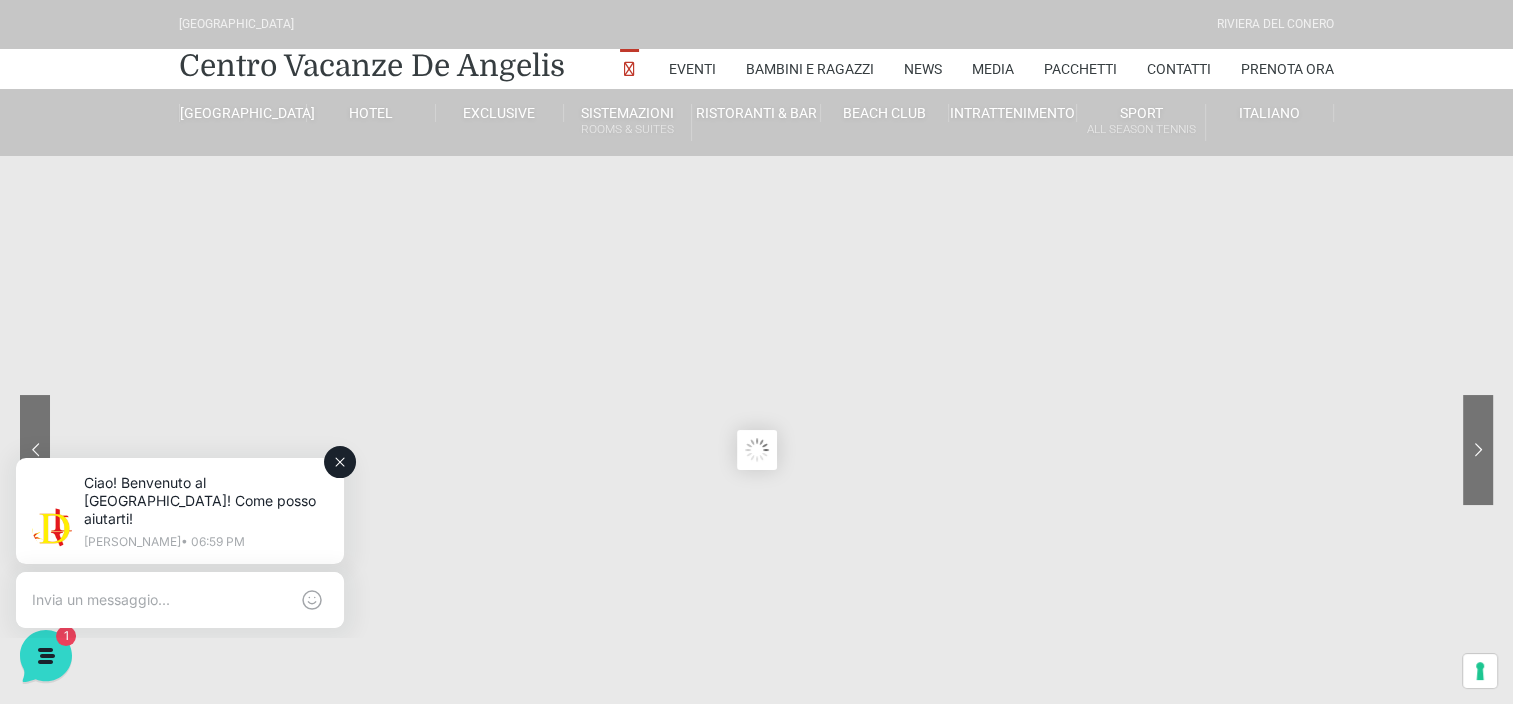 click 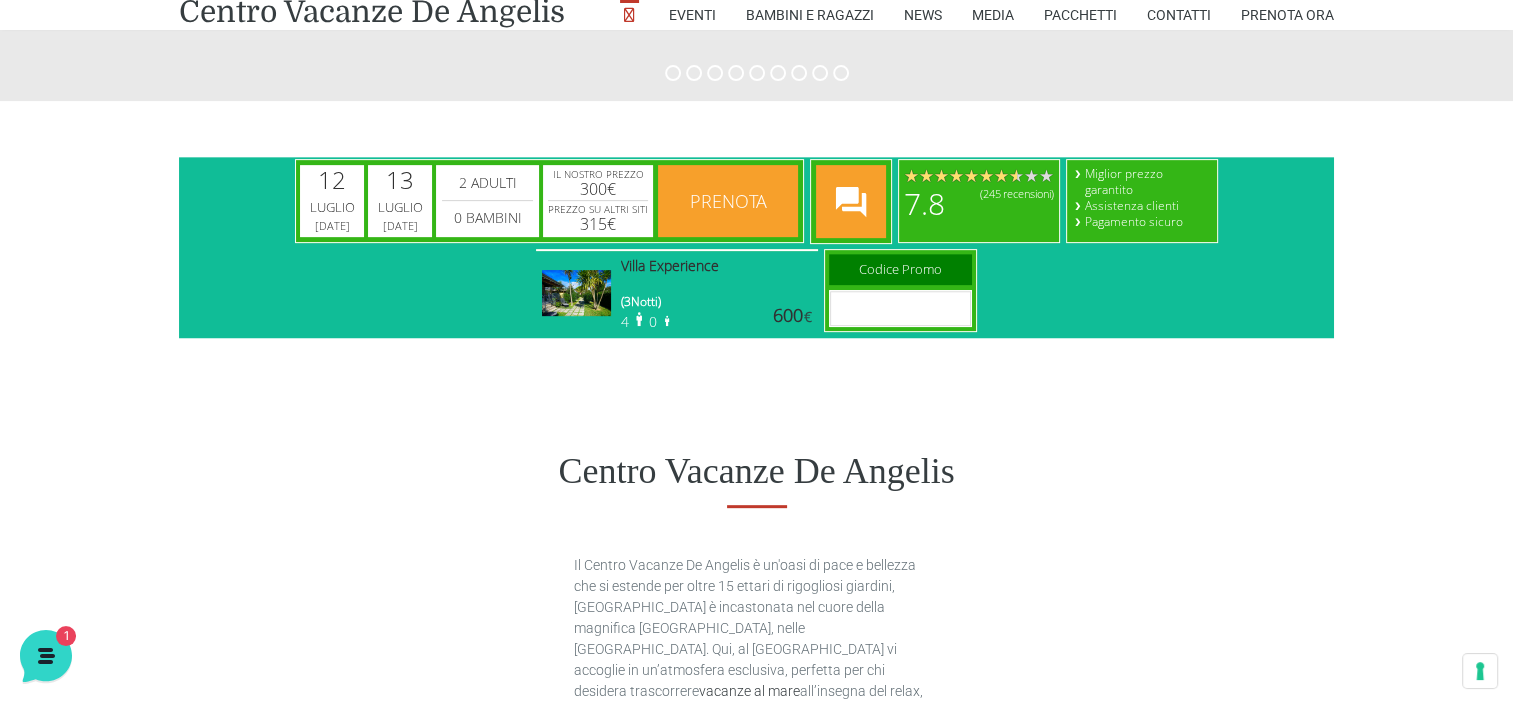 scroll, scrollTop: 800, scrollLeft: 0, axis: vertical 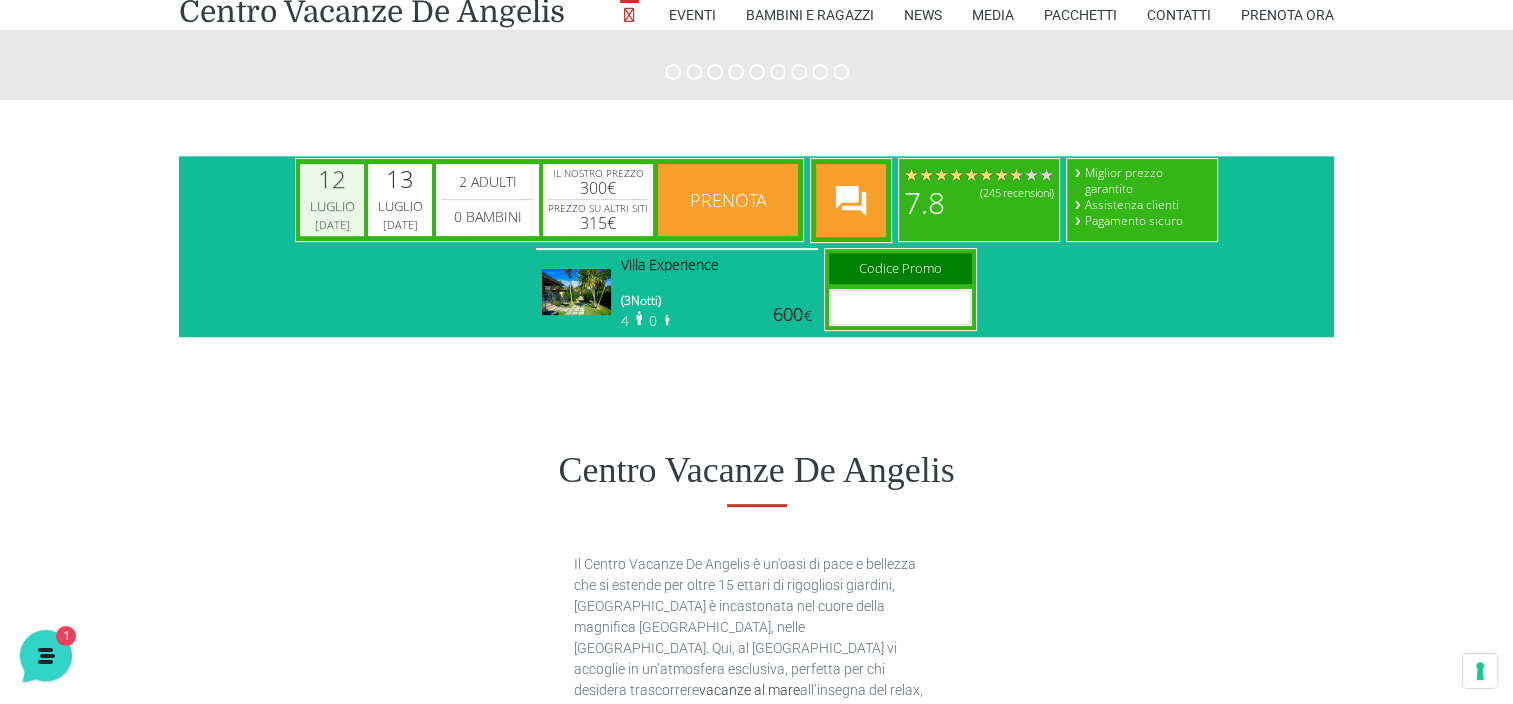 click on "12" at bounding box center [332, 179] 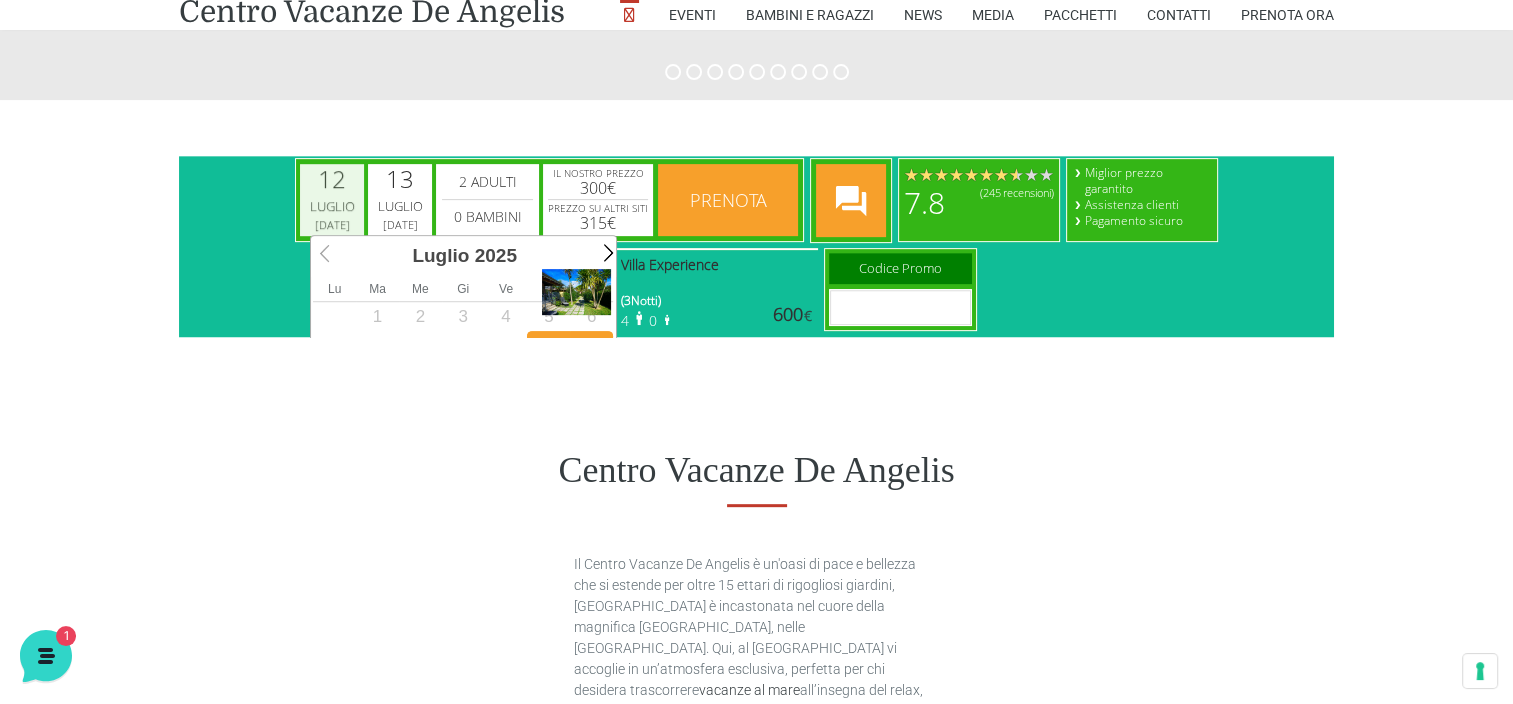 scroll, scrollTop: 0, scrollLeft: 8, axis: horizontal 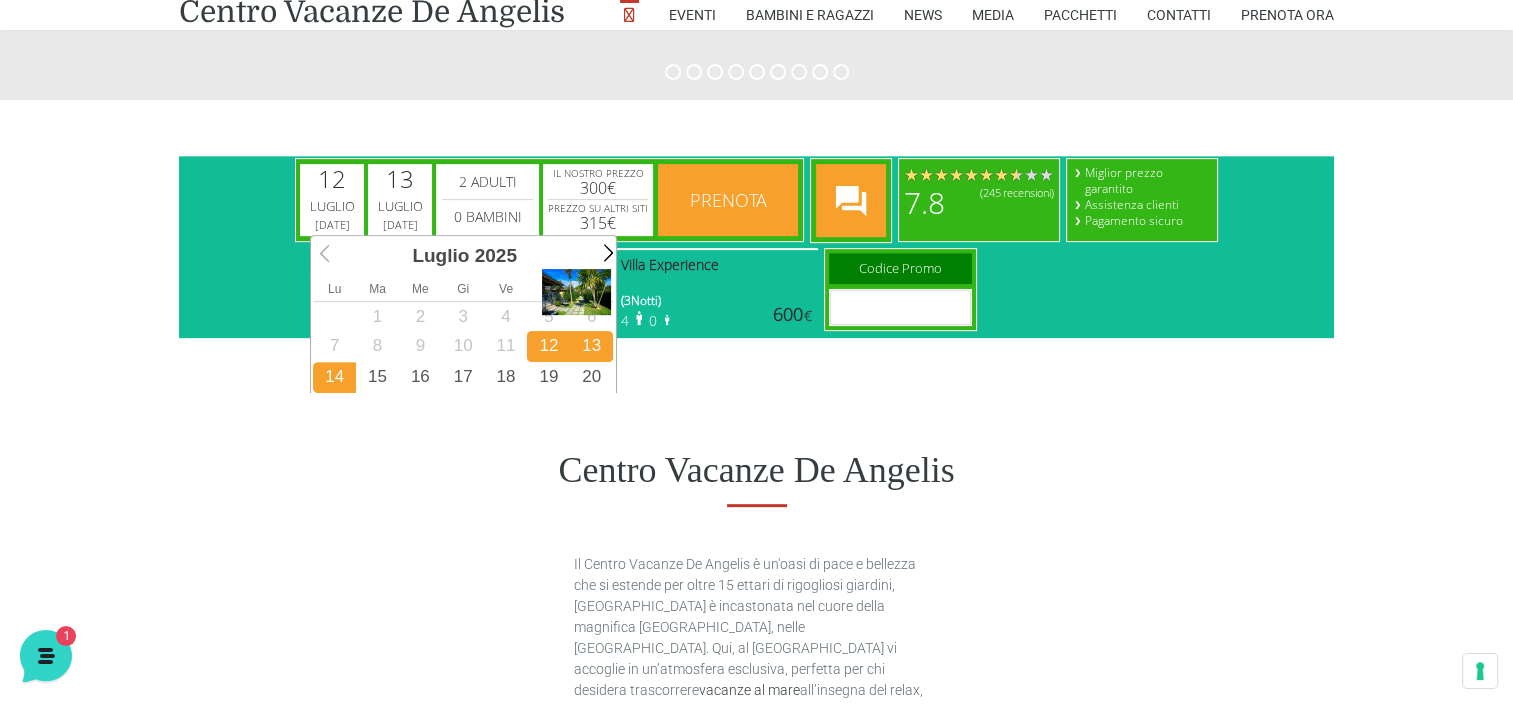 click on "14" at bounding box center [334, 377] 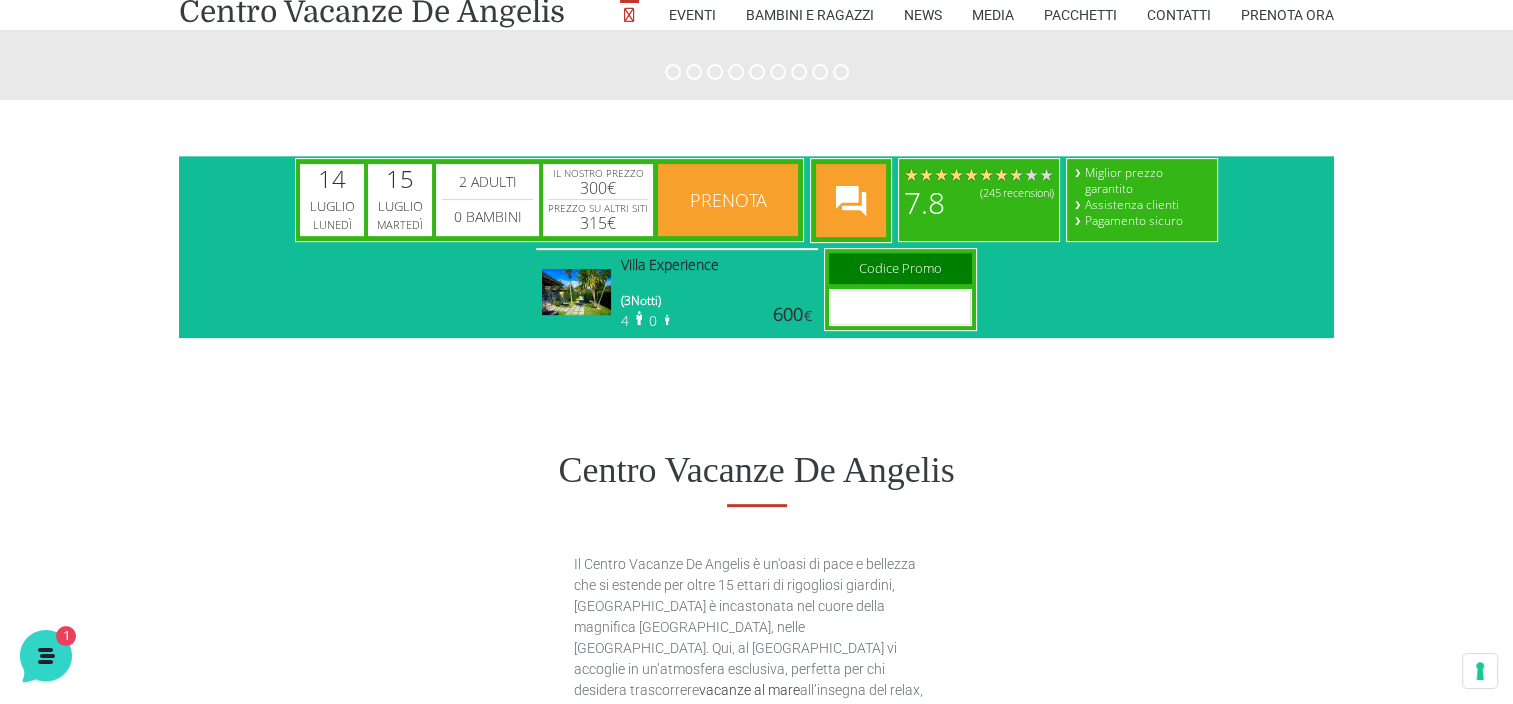 scroll, scrollTop: 0, scrollLeft: 0, axis: both 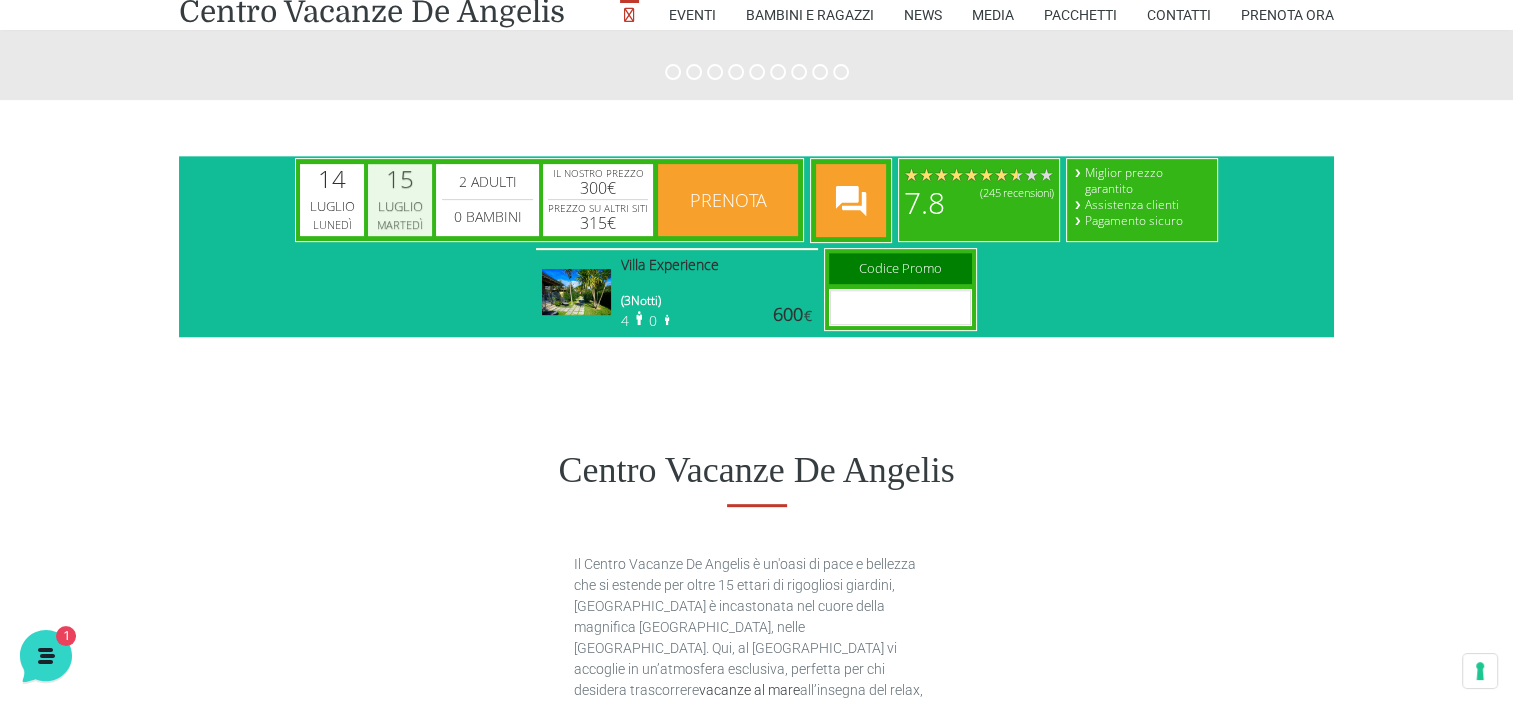 click on "Luglio" at bounding box center (400, 207) 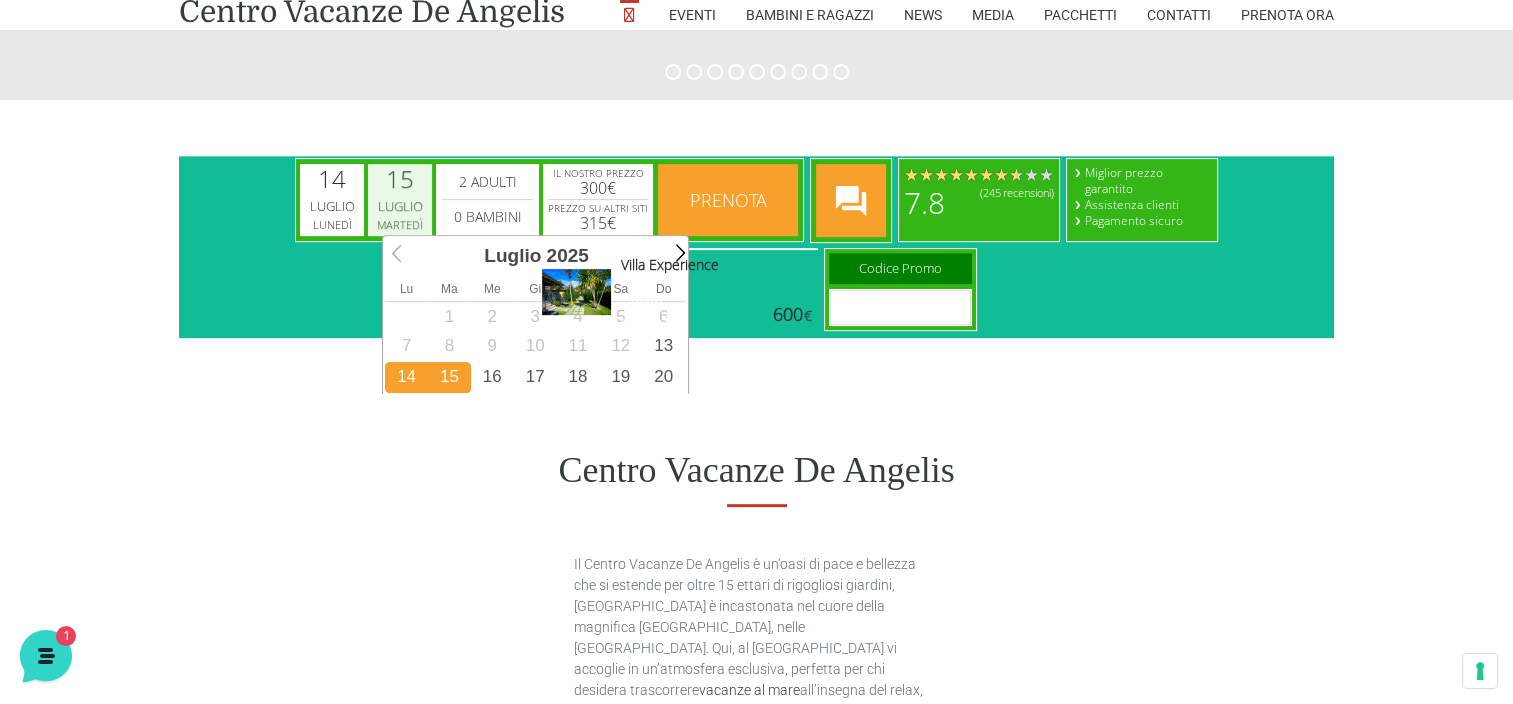 scroll, scrollTop: 0, scrollLeft: 8, axis: horizontal 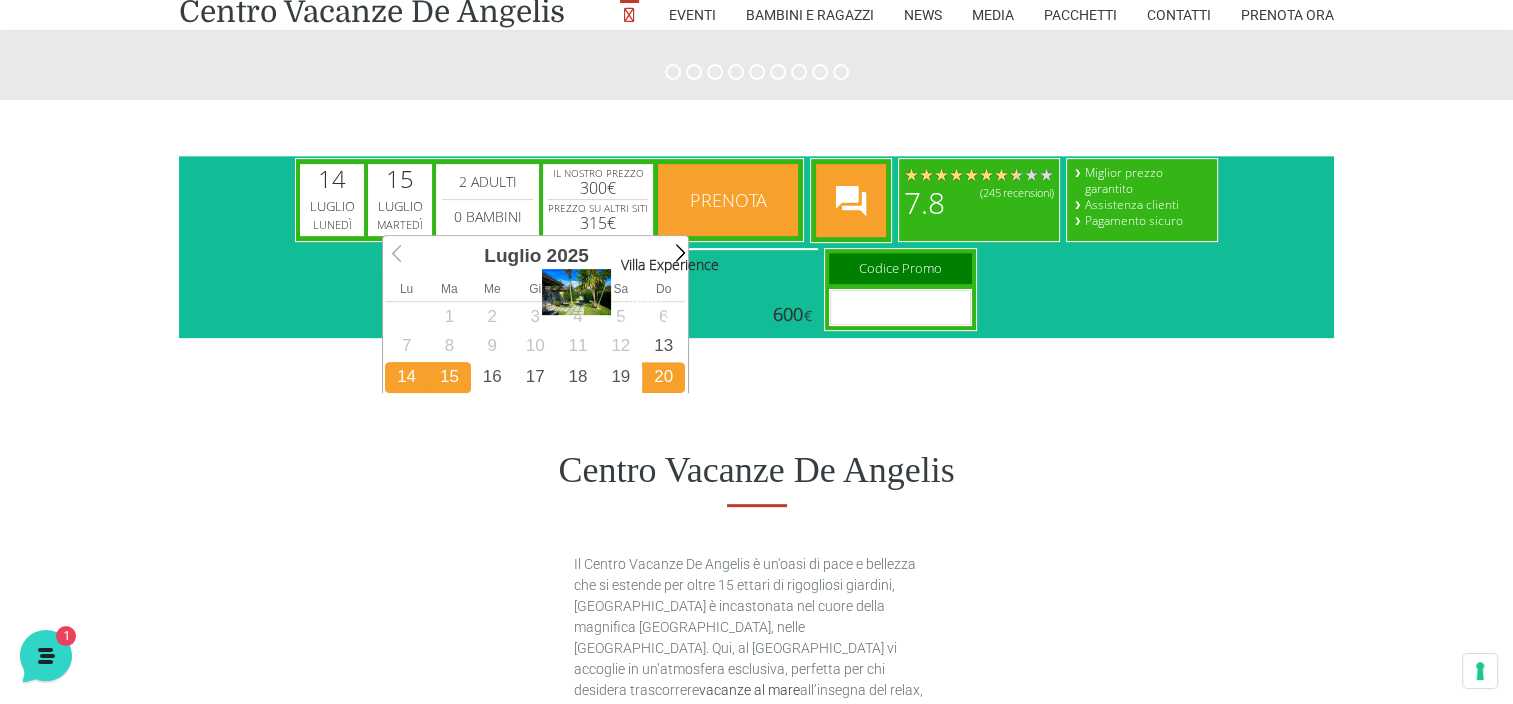 click on "20" at bounding box center [663, 377] 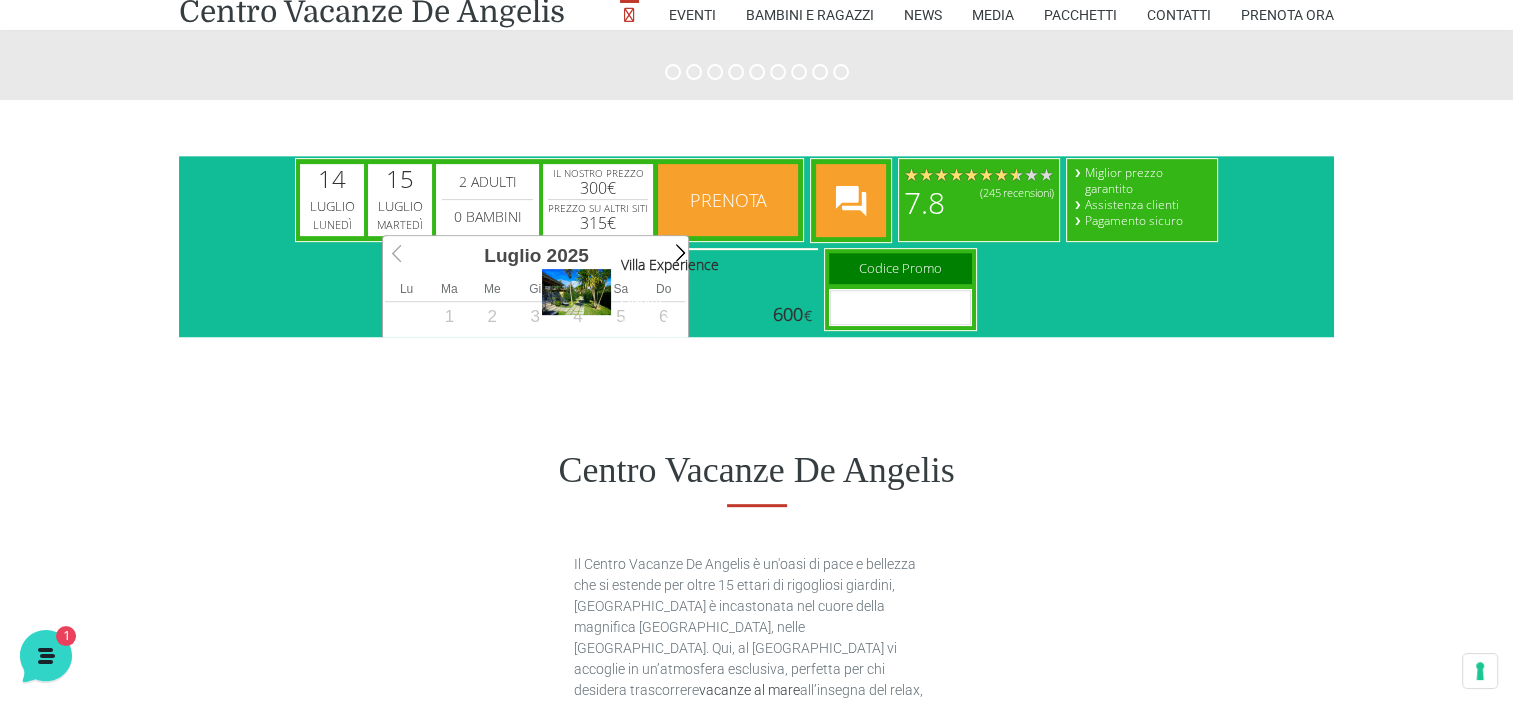 scroll, scrollTop: 0, scrollLeft: 0, axis: both 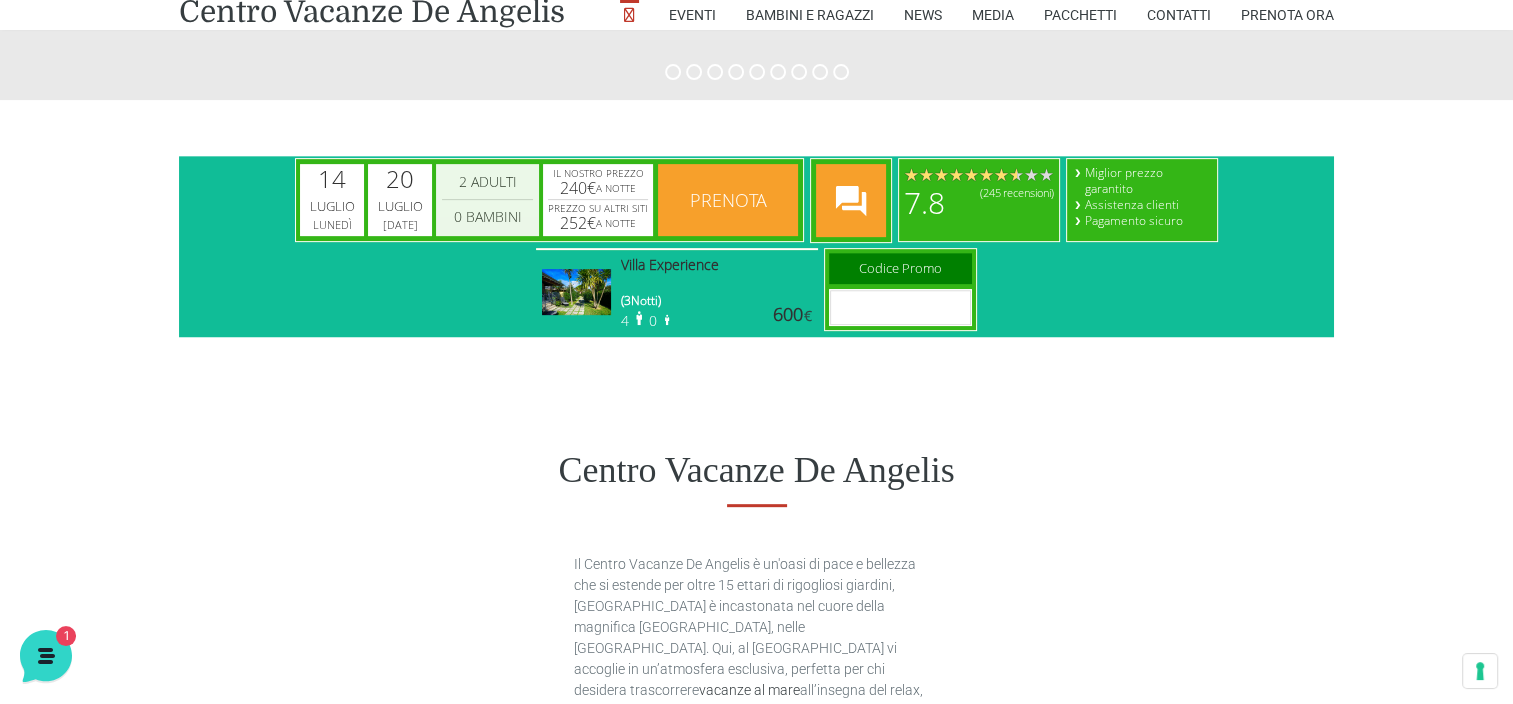 click on "2 Adulti 3 Adulti 4 Adulti 5 Adulti 6 Adulti 7 Adulti 8 Adulti 9 Adulti 10 Adulti 11 Adulti 12 Adulti 13 Adulti 14 Adulti 15 Adulti 16 Adulti 17 Adulti 18 Adulti 19 Adulti 20 Adulti 21 Adulti 22 Adulti 23 Adulti 24 Adulti 25 Adulti 26 Adulti 27 Adulti 28 Adulti 29 Adulti 30 Adulti 31 Adulti 32 Adulti 33 Adulti 34 Adulti 35 Adulti 36 Adulti 37 Adulti 38 Adulti 39 Adulti 40 Adulti" at bounding box center [487, 185] 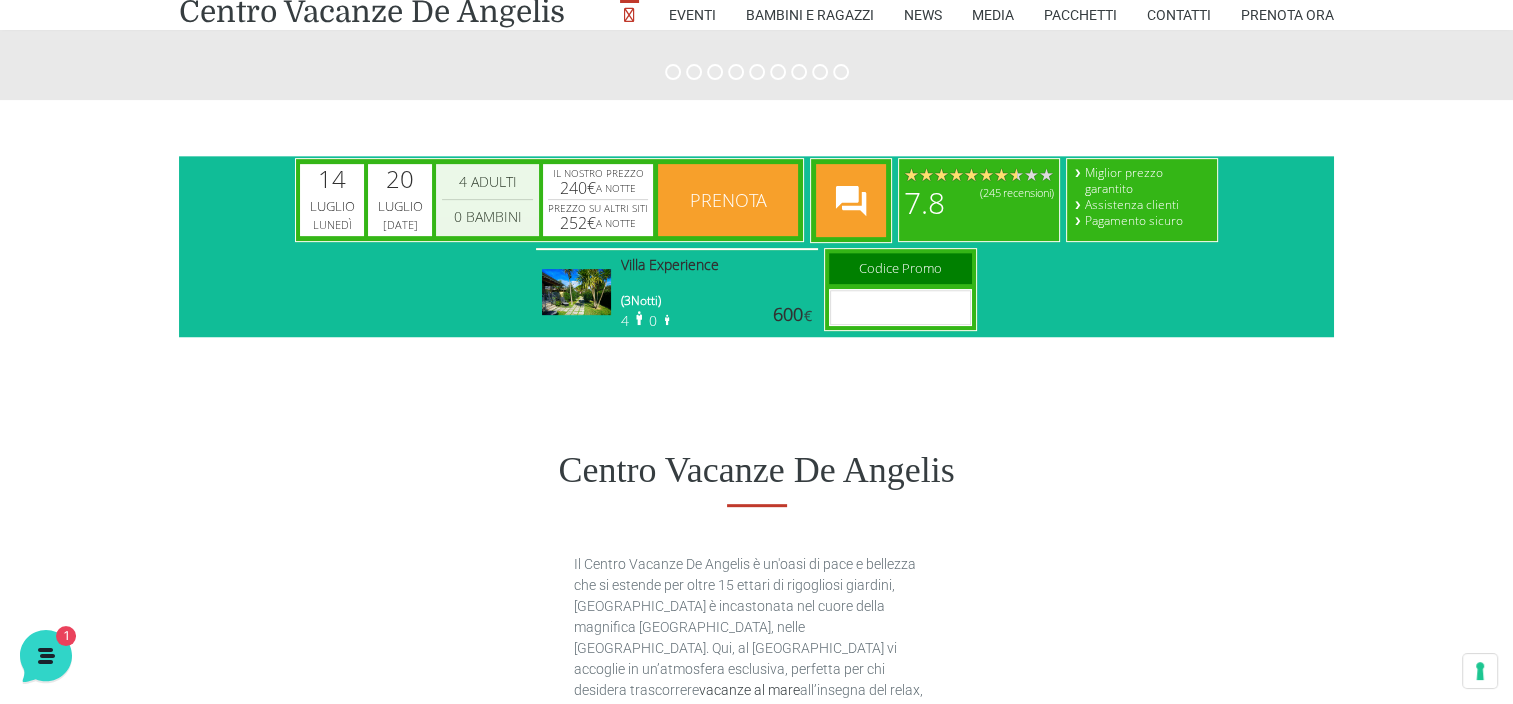 click on "2 Adulti 3 Adulti 4 Adulti 5 Adulti 6 Adulti 7 Adulti 8 Adulti 9 Adulti 10 Adulti 11 Adulti 12 Adulti 13 Adulti 14 Adulti 15 Adulti 16 Adulti 17 Adulti 18 Adulti 19 Adulti 20 Adulti 21 Adulti 22 Adulti 23 Adulti 24 Adulti 25 Adulti 26 Adulti 27 Adulti 28 Adulti 29 Adulti 30 Adulti 31 Adulti 32 Adulti 33 Adulti 34 Adulti 35 Adulti 36 Adulti 37 Adulti 38 Adulti 39 Adulti 40 Adulti" at bounding box center [487, 182] 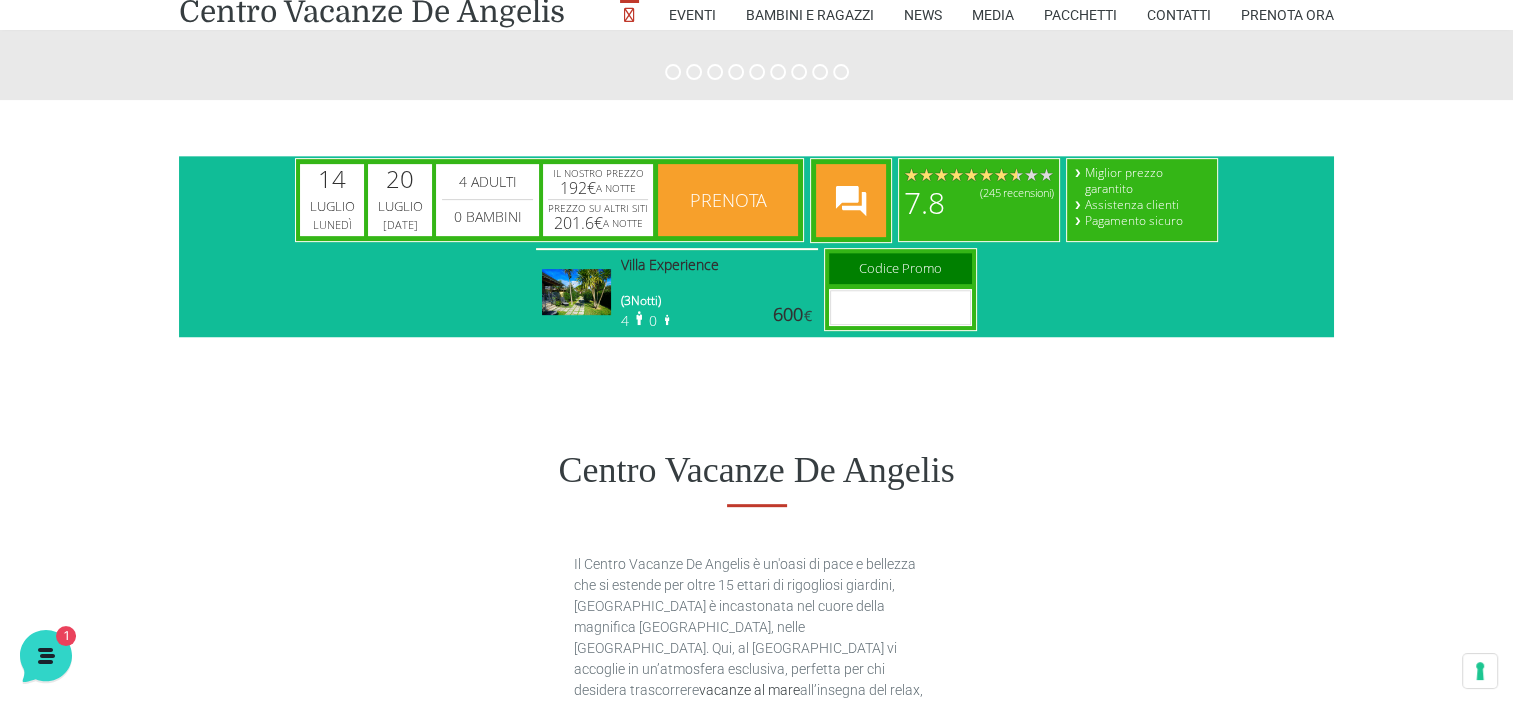 click on "Prenota" at bounding box center [728, 200] 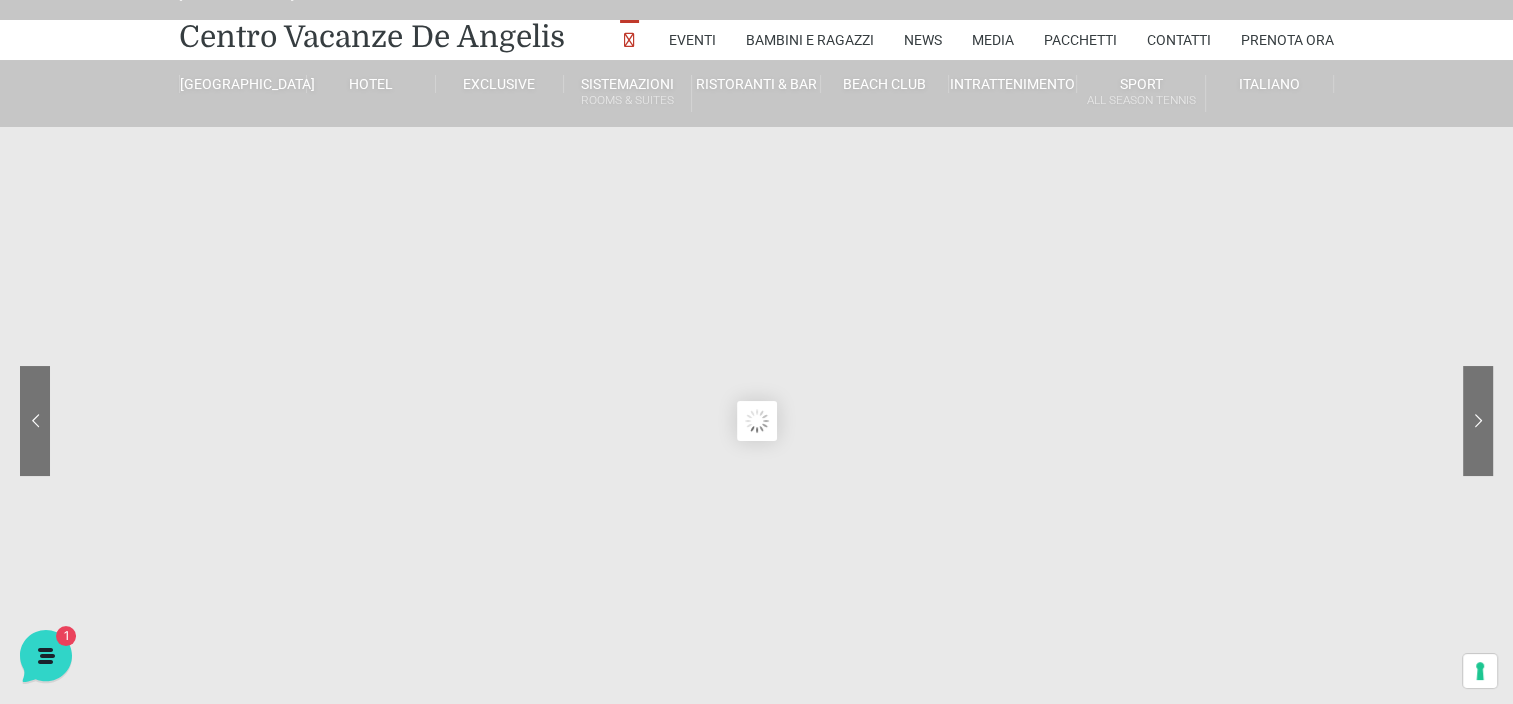 scroll, scrollTop: 0, scrollLeft: 0, axis: both 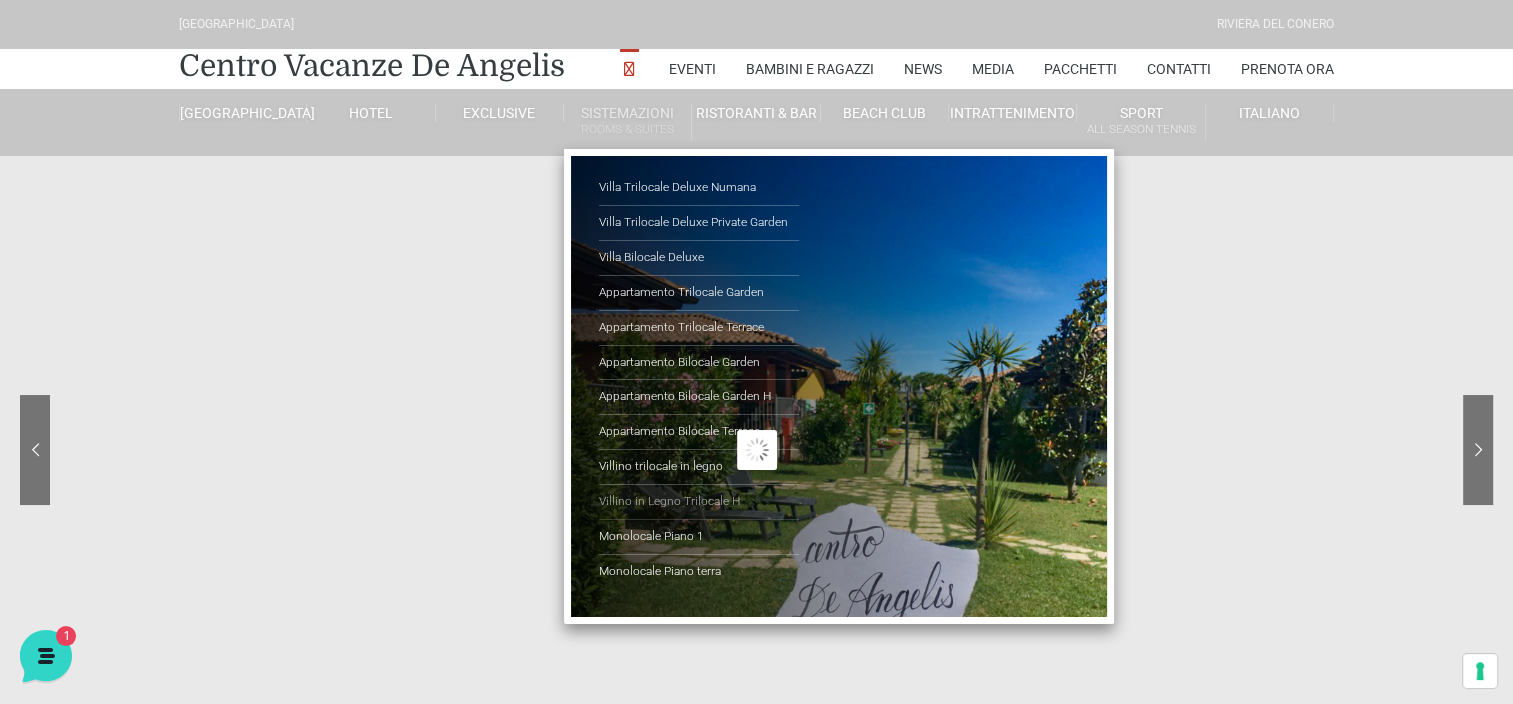 click on "Villino in Legno Trilocale H" at bounding box center [699, 502] 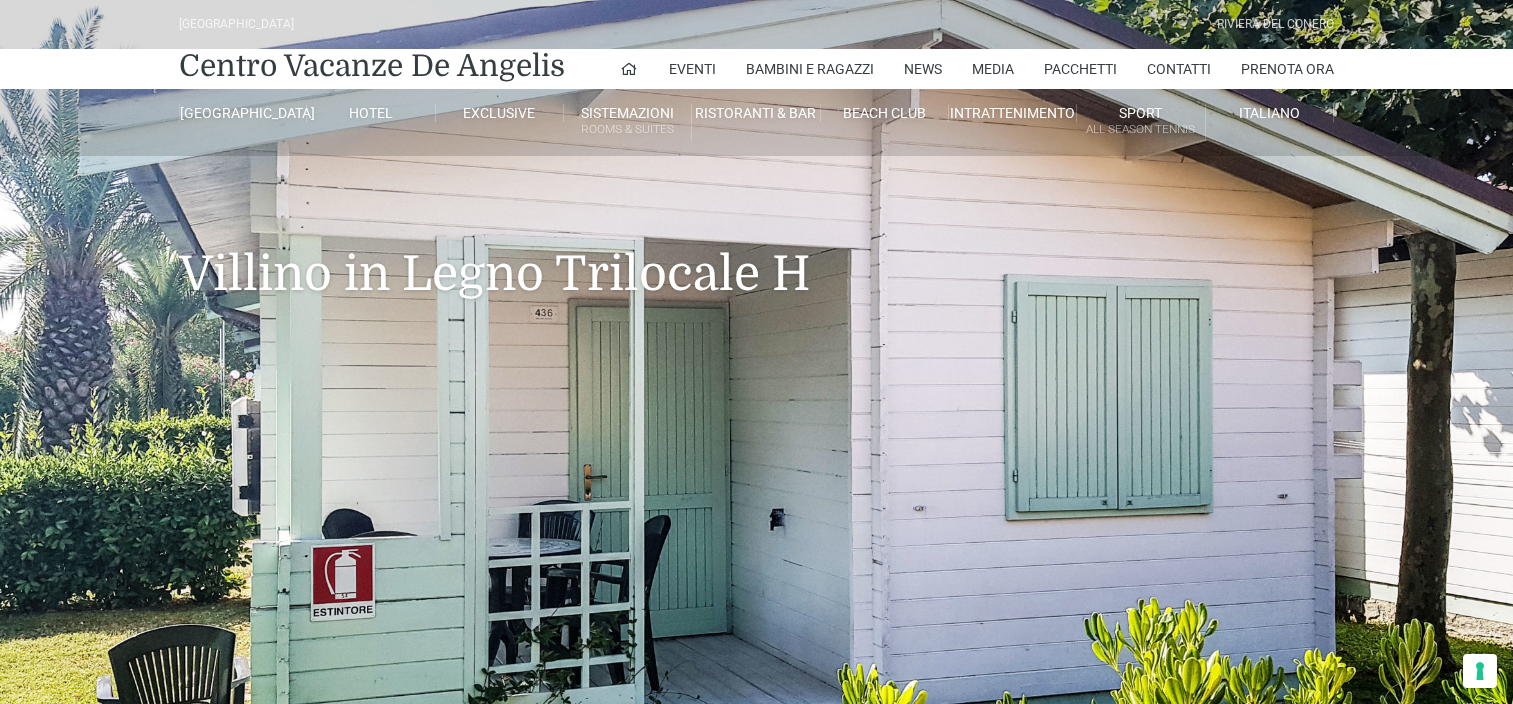scroll, scrollTop: 0, scrollLeft: 0, axis: both 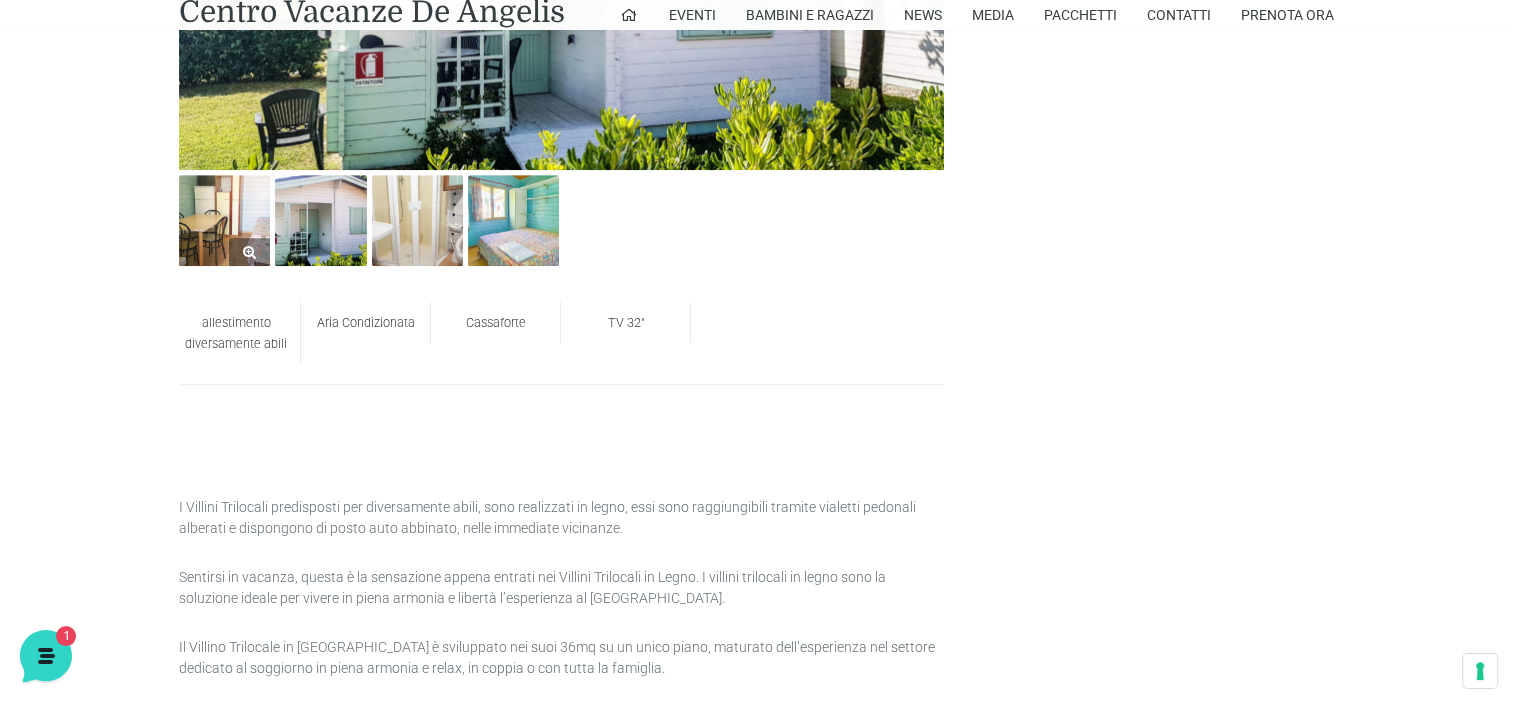 click at bounding box center (224, 220) 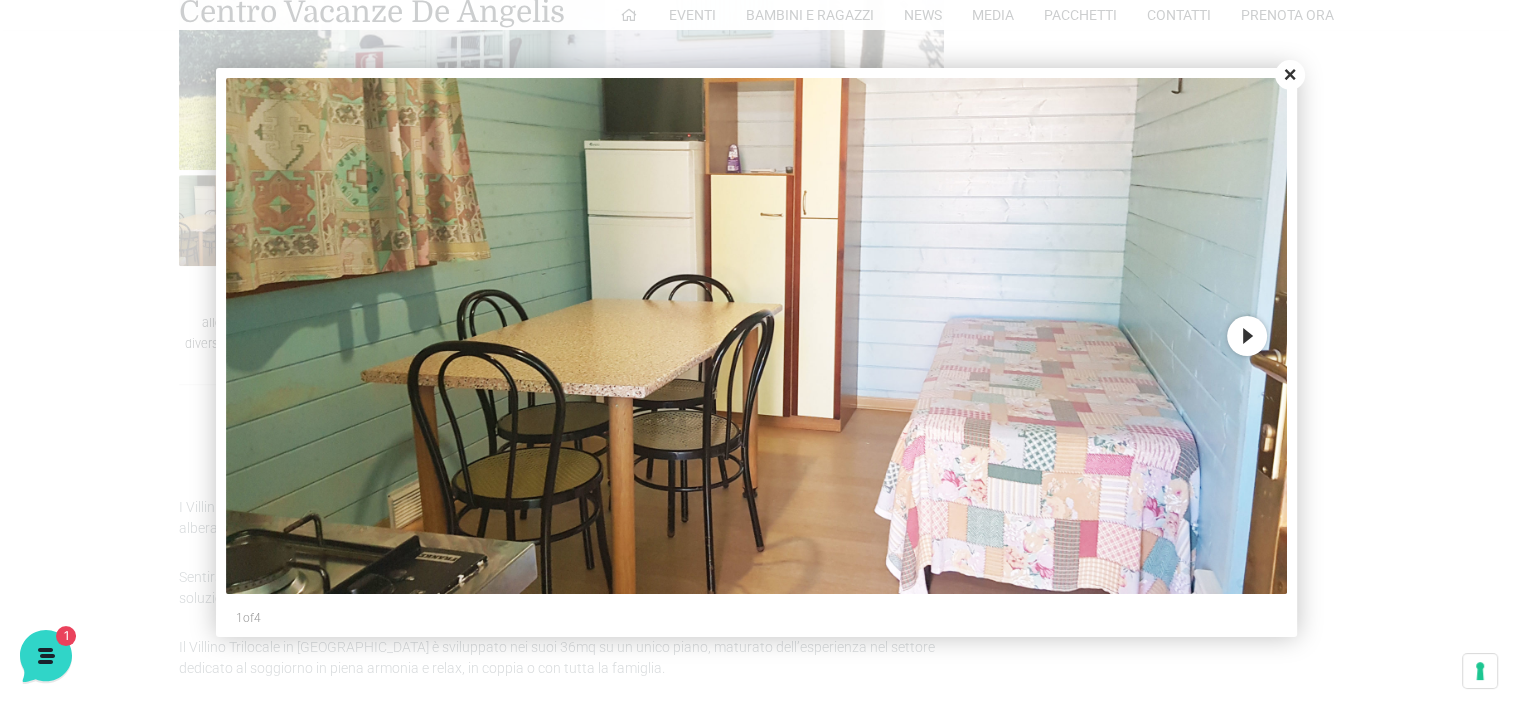 click on "Next" at bounding box center [1247, 336] 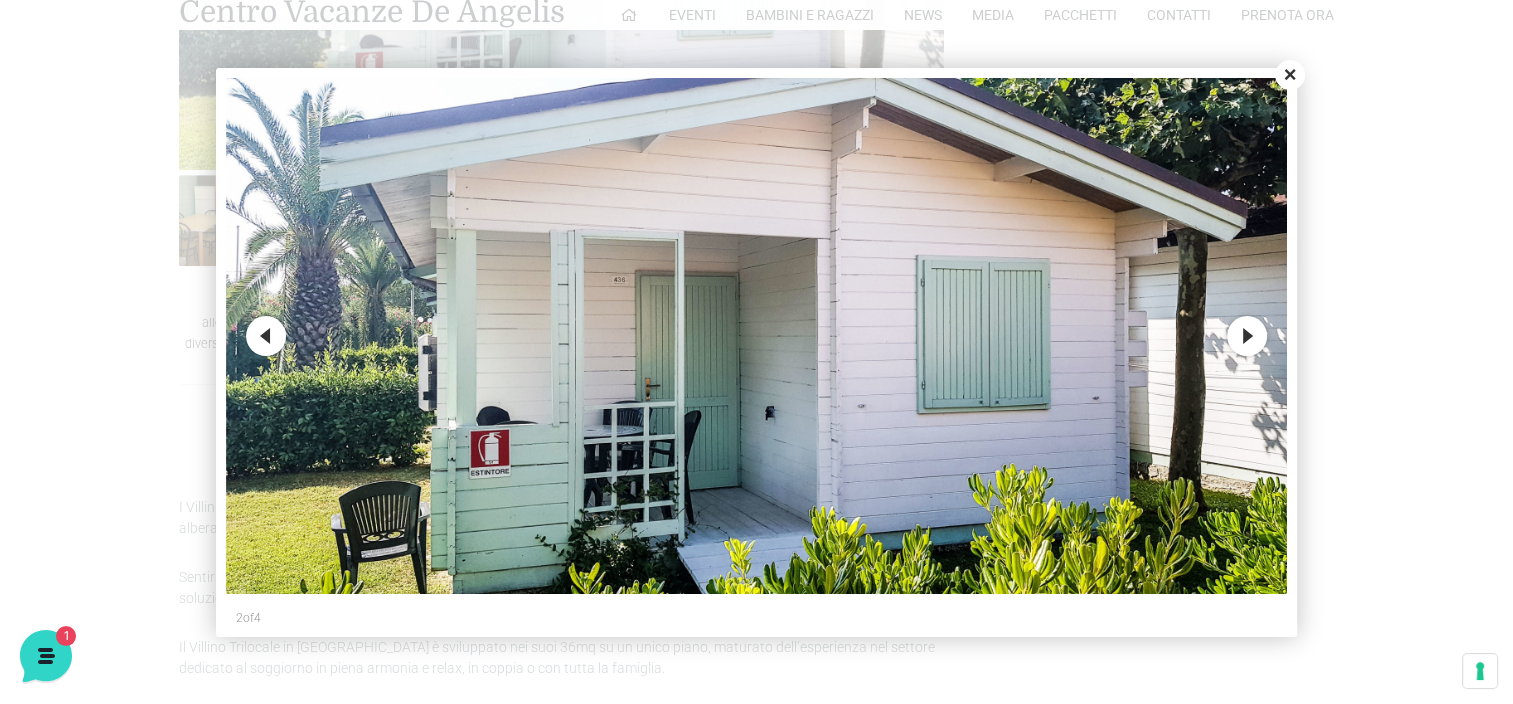 click on "Next" at bounding box center [1247, 336] 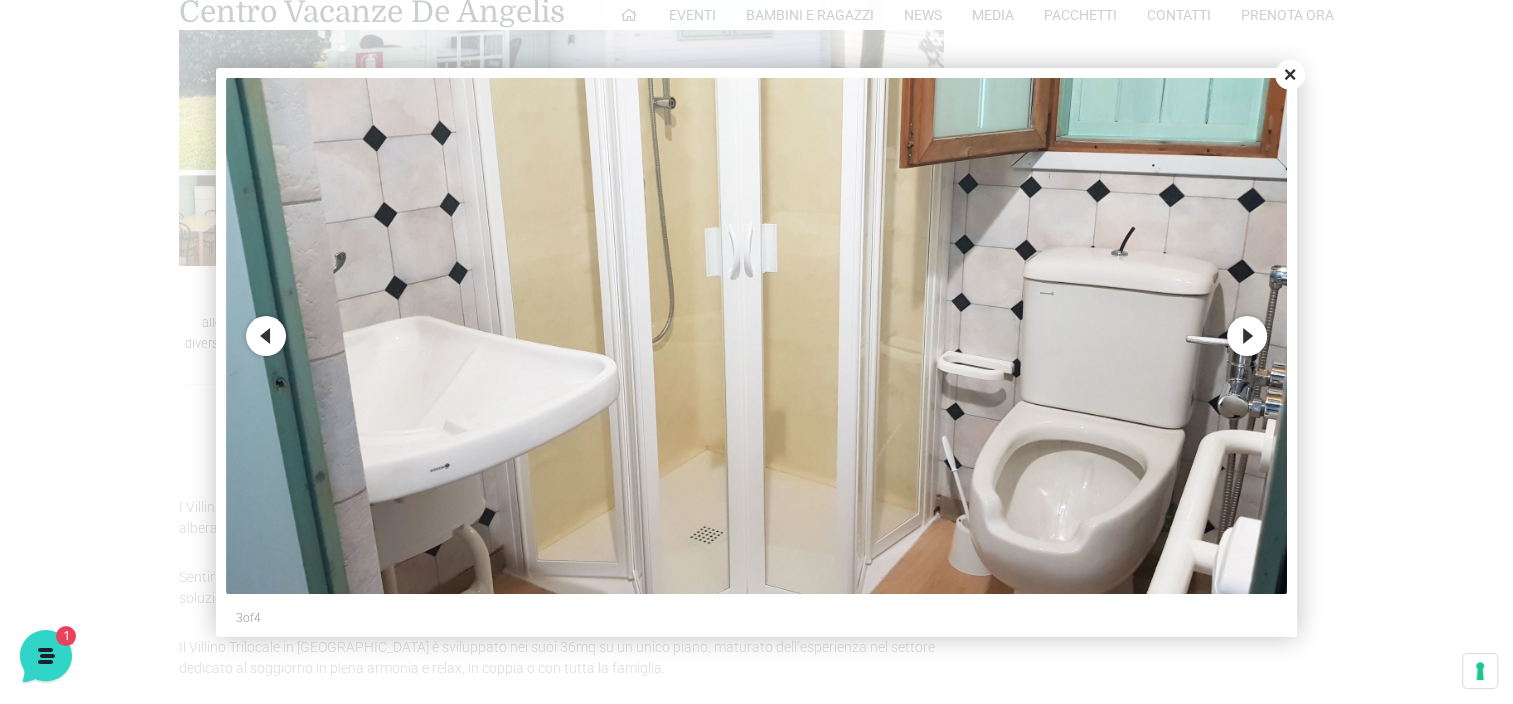 click on "Next" at bounding box center [1247, 336] 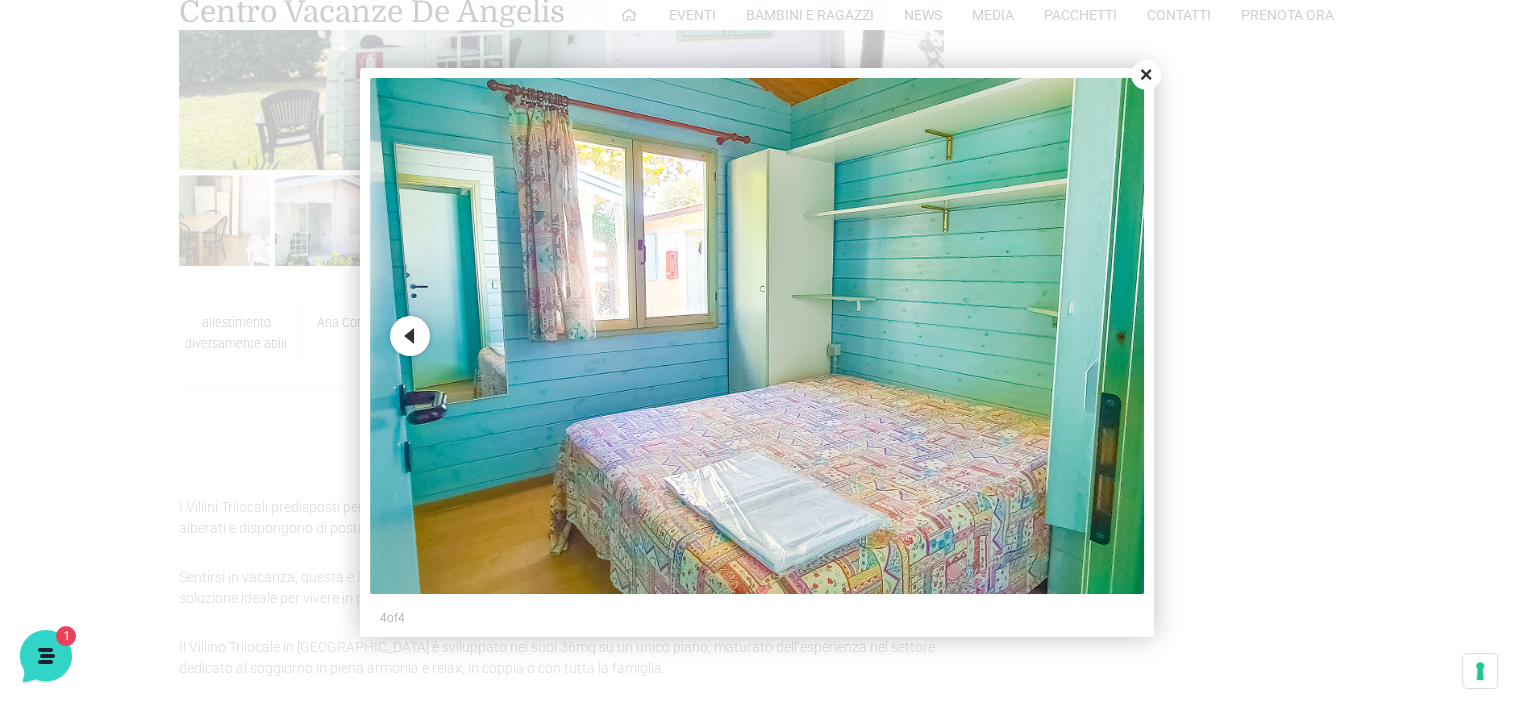 click on "Close" at bounding box center [1146, 75] 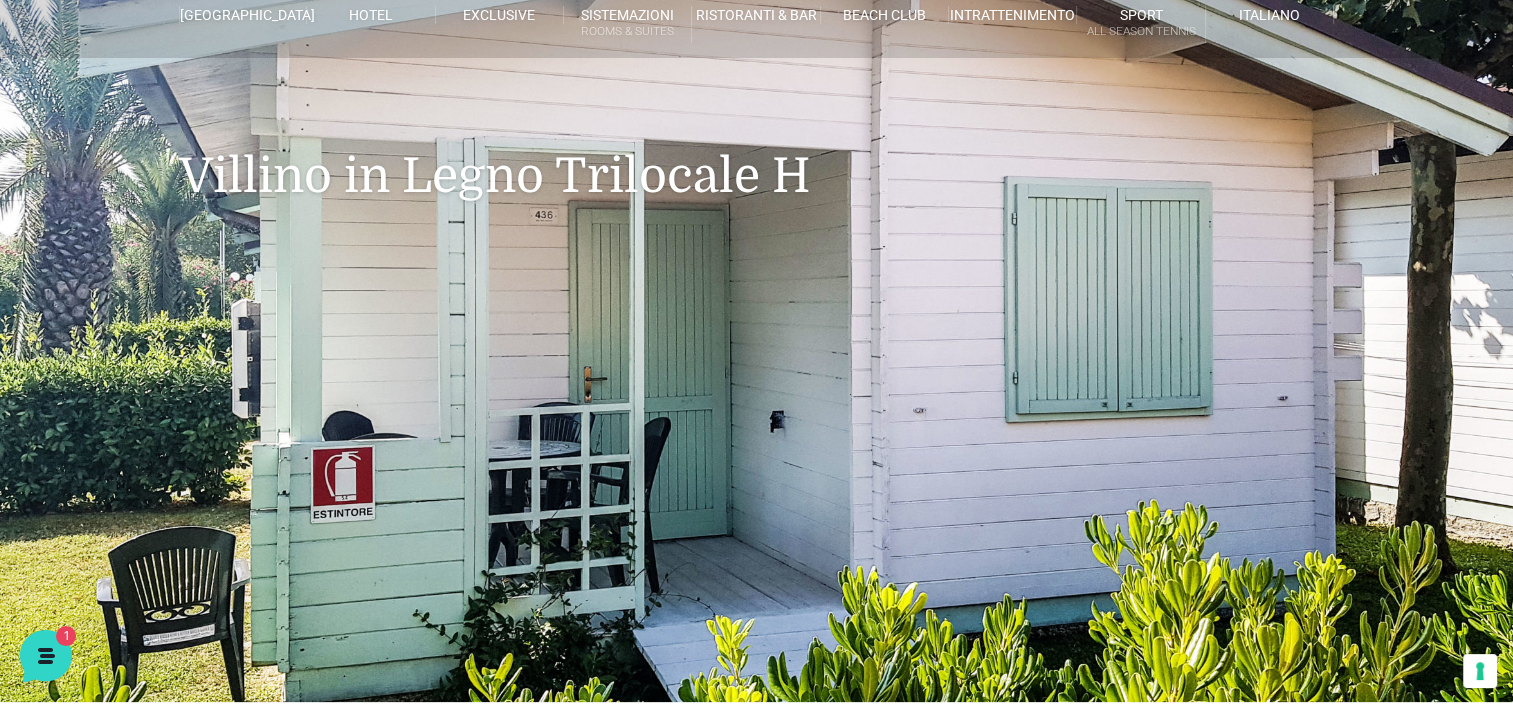 scroll, scrollTop: 100, scrollLeft: 0, axis: vertical 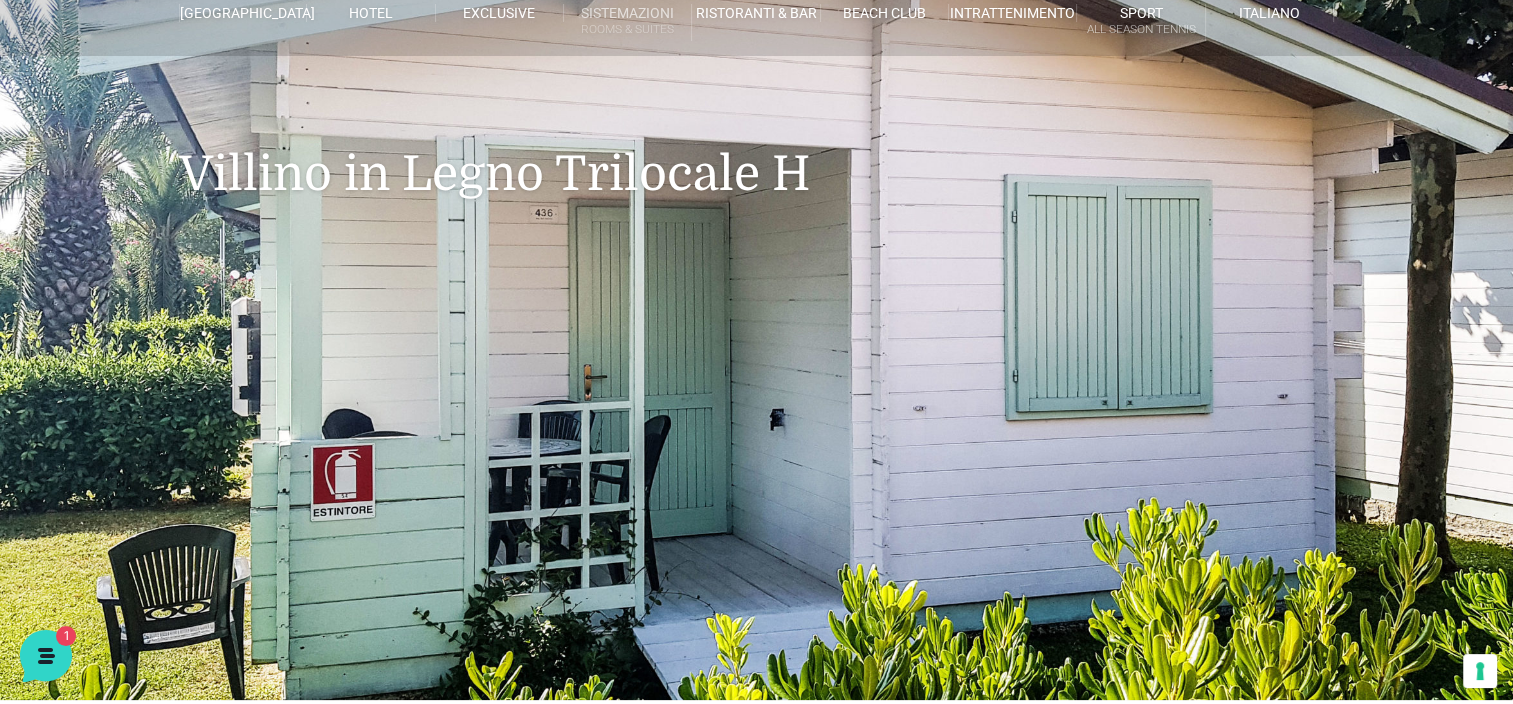 click on "Rooms & Suites" at bounding box center (627, 29) 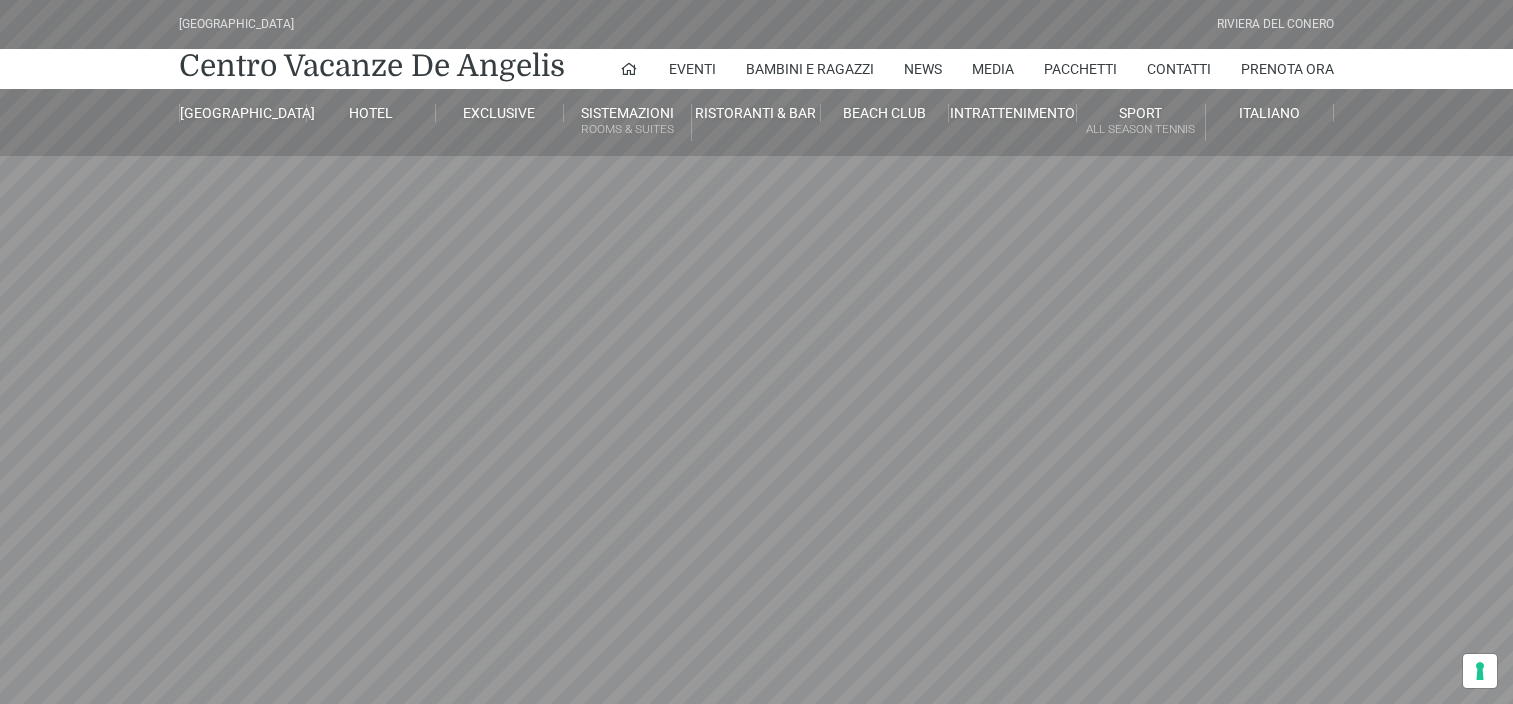 scroll, scrollTop: 0, scrollLeft: 0, axis: both 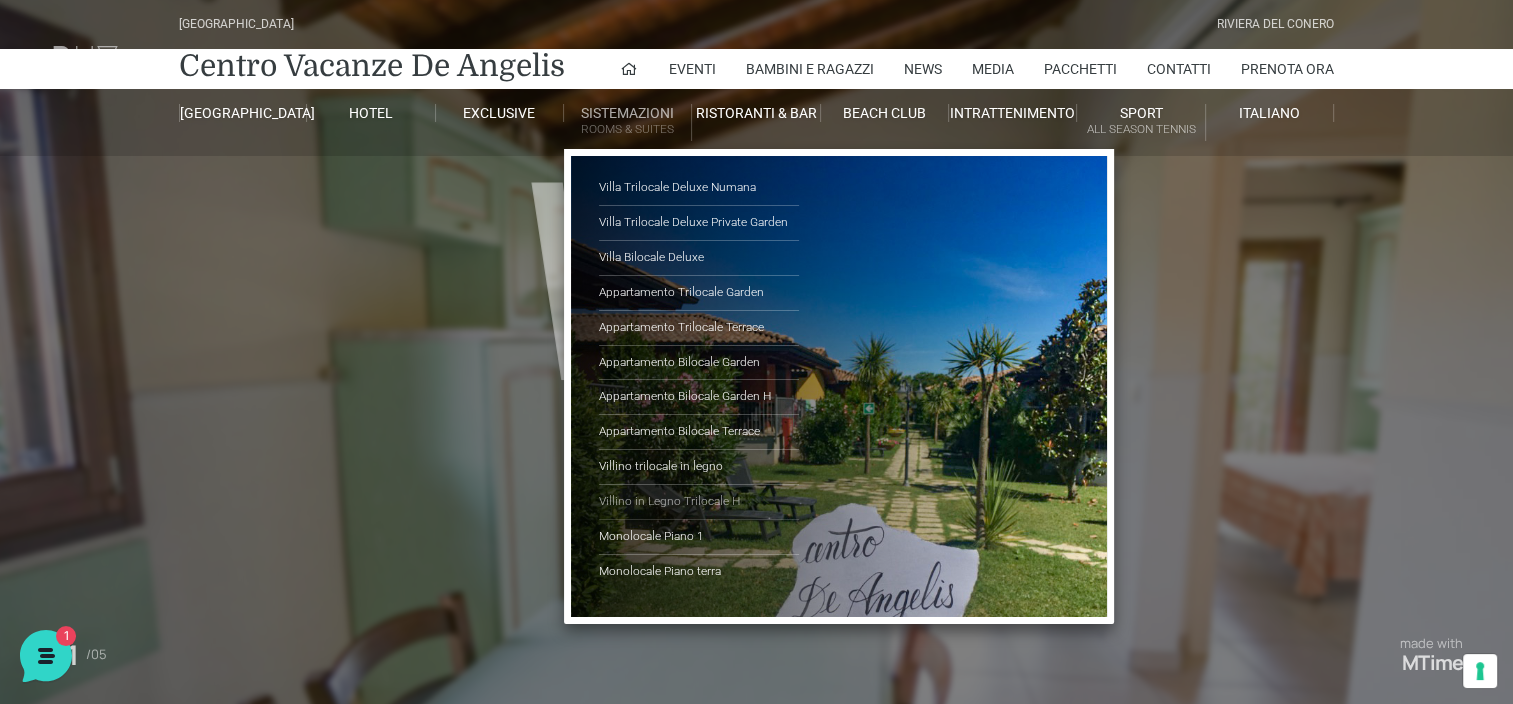 click on "Villino in Legno Trilocale H" at bounding box center [699, 502] 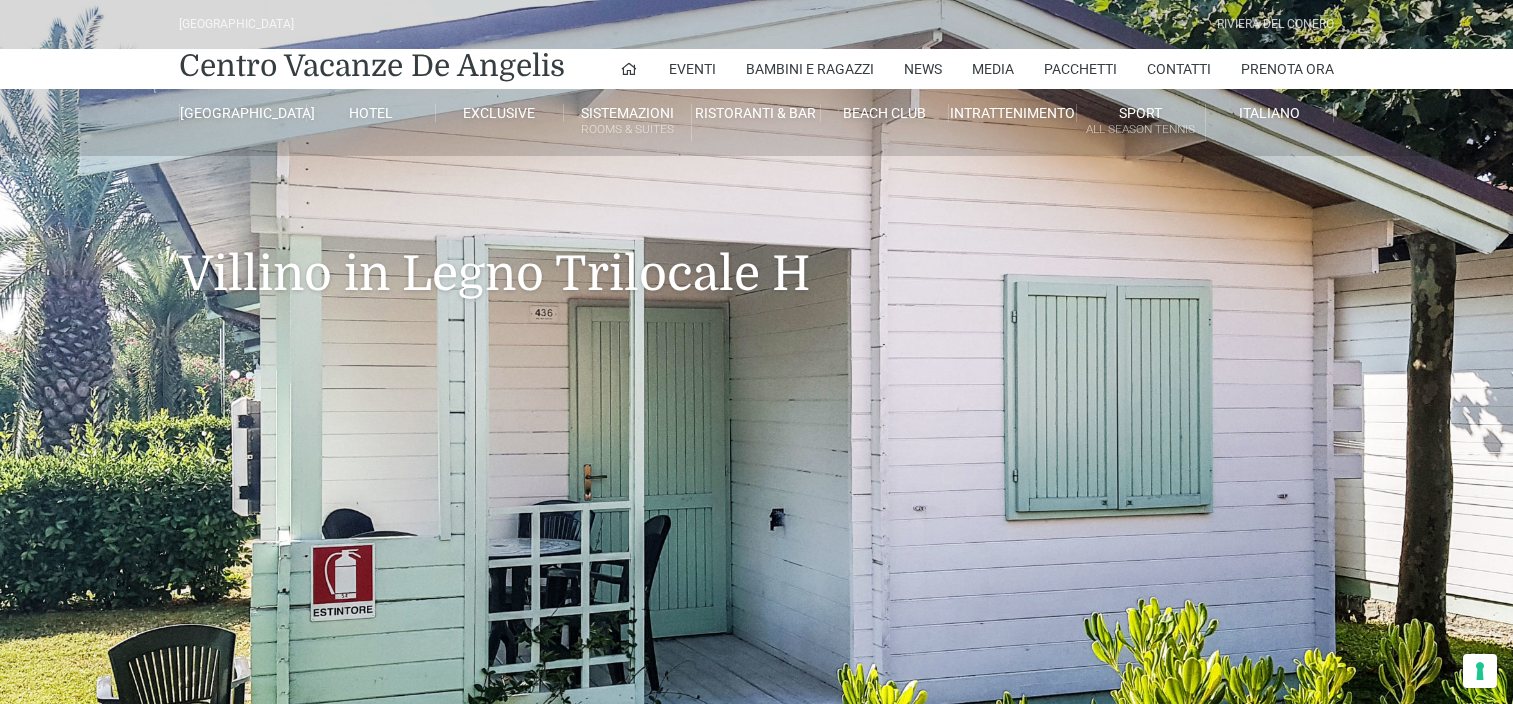 scroll, scrollTop: 0, scrollLeft: 0, axis: both 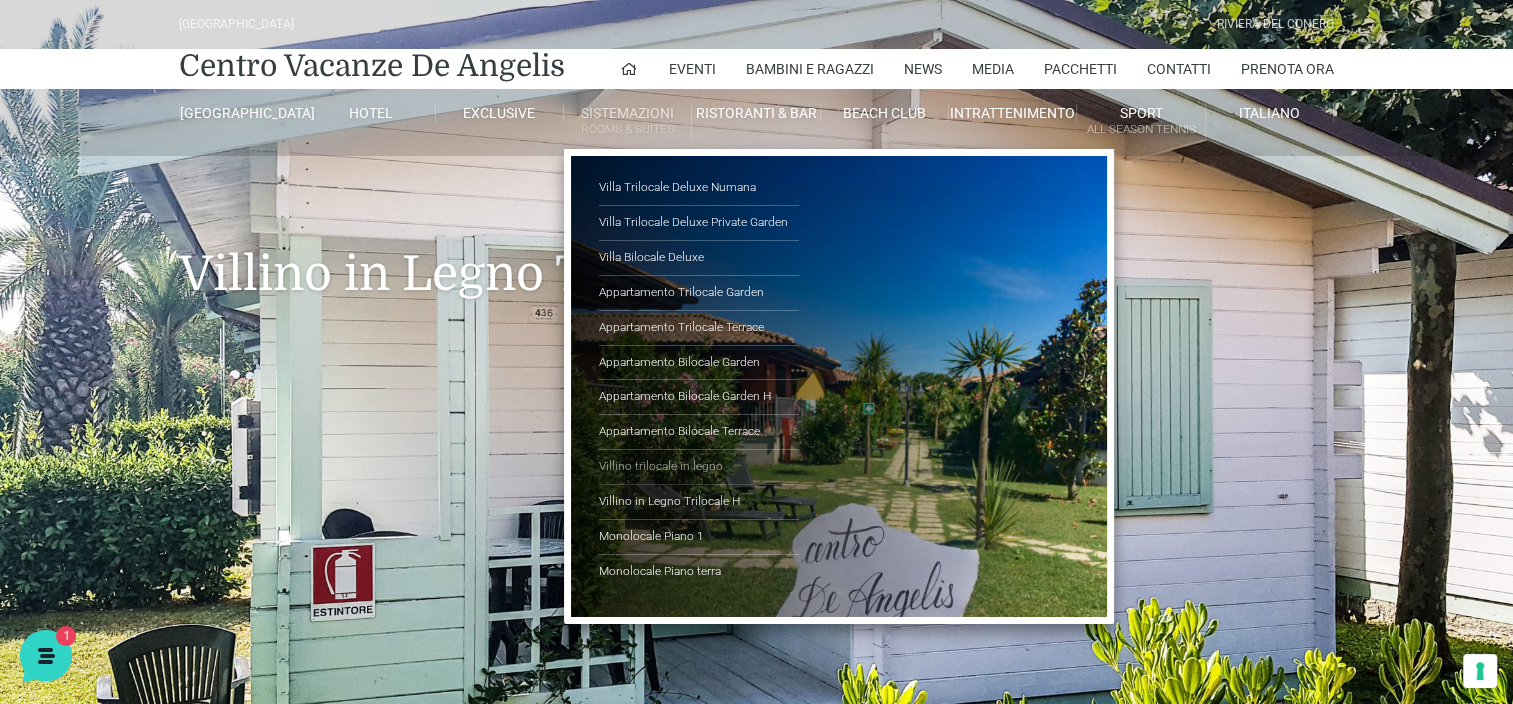 click on "Villino trilocale in legno" at bounding box center (699, 467) 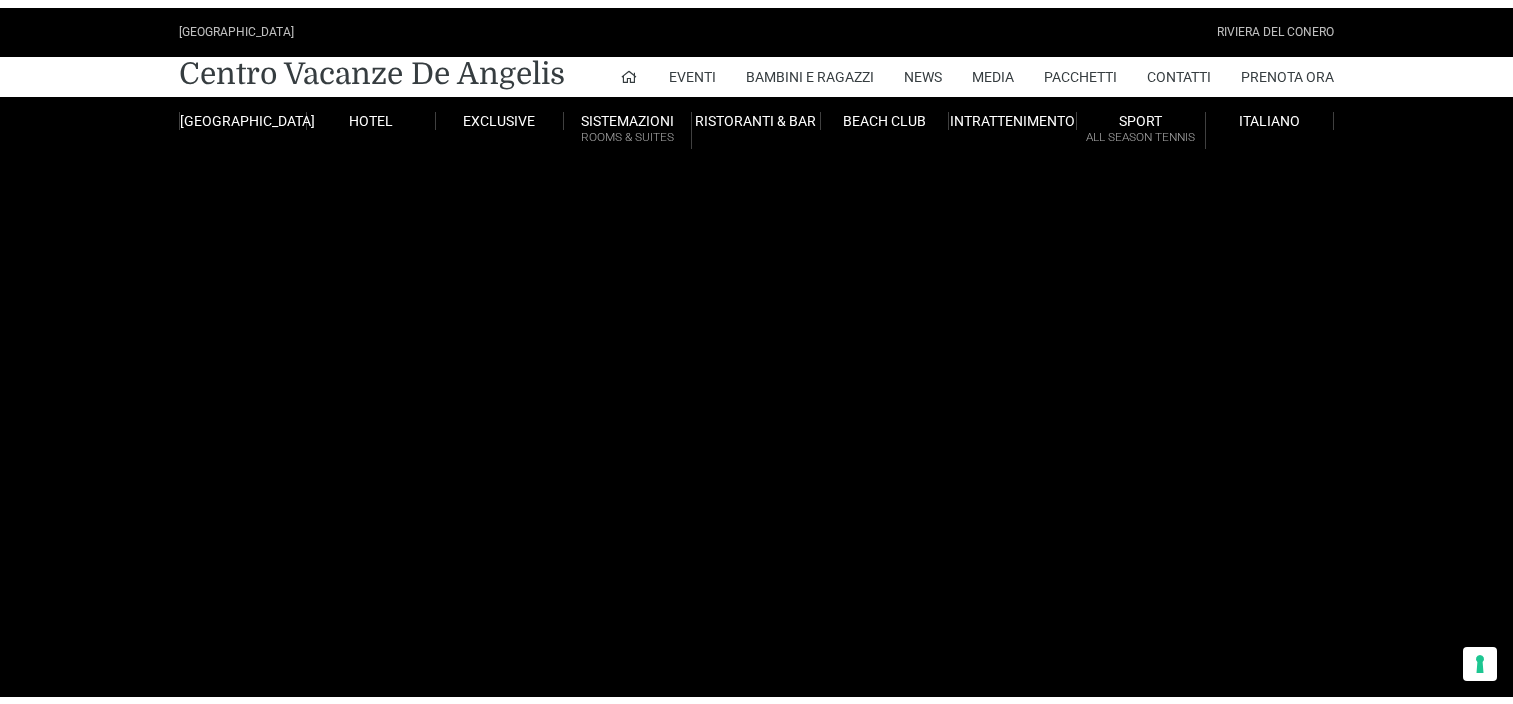 scroll, scrollTop: 0, scrollLeft: 0, axis: both 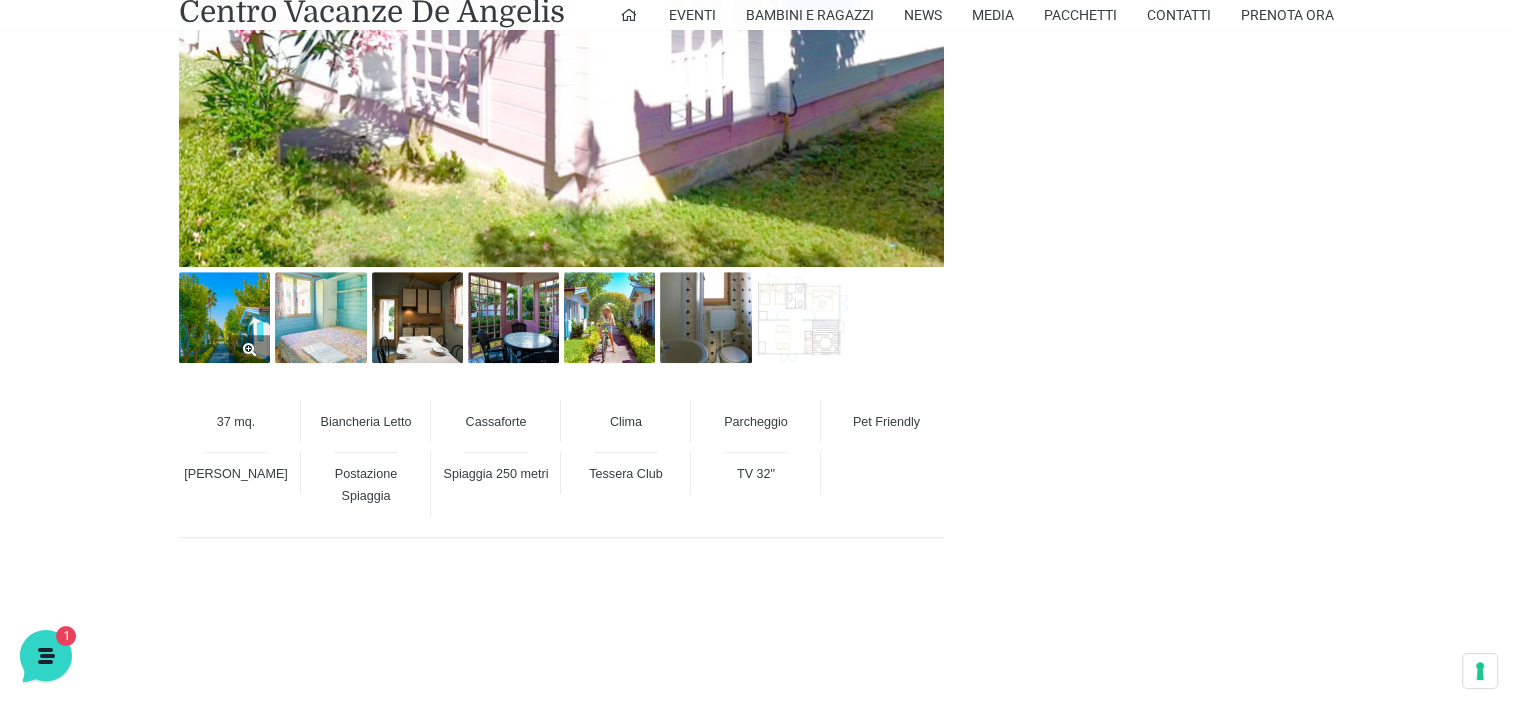 click at bounding box center [224, 317] 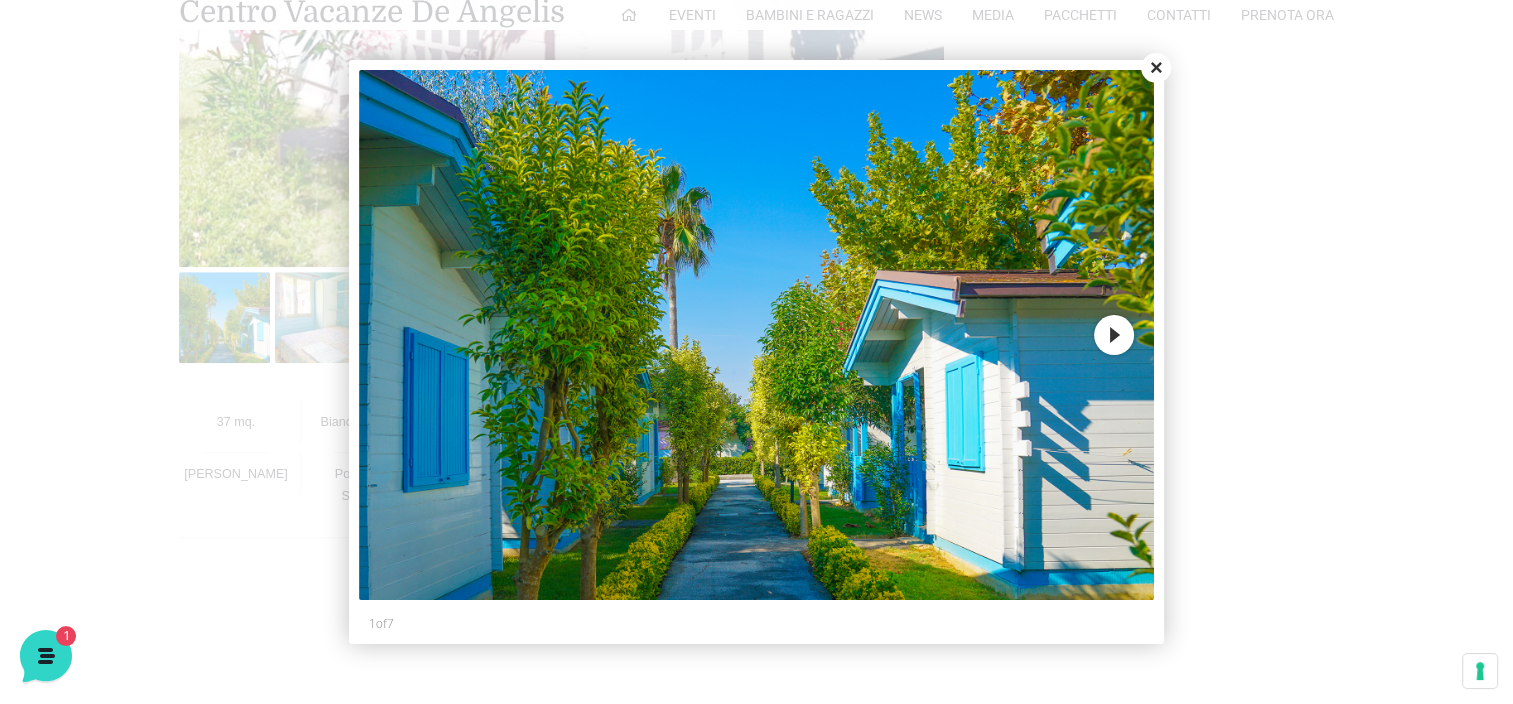 click on "Next" at bounding box center (1114, 335) 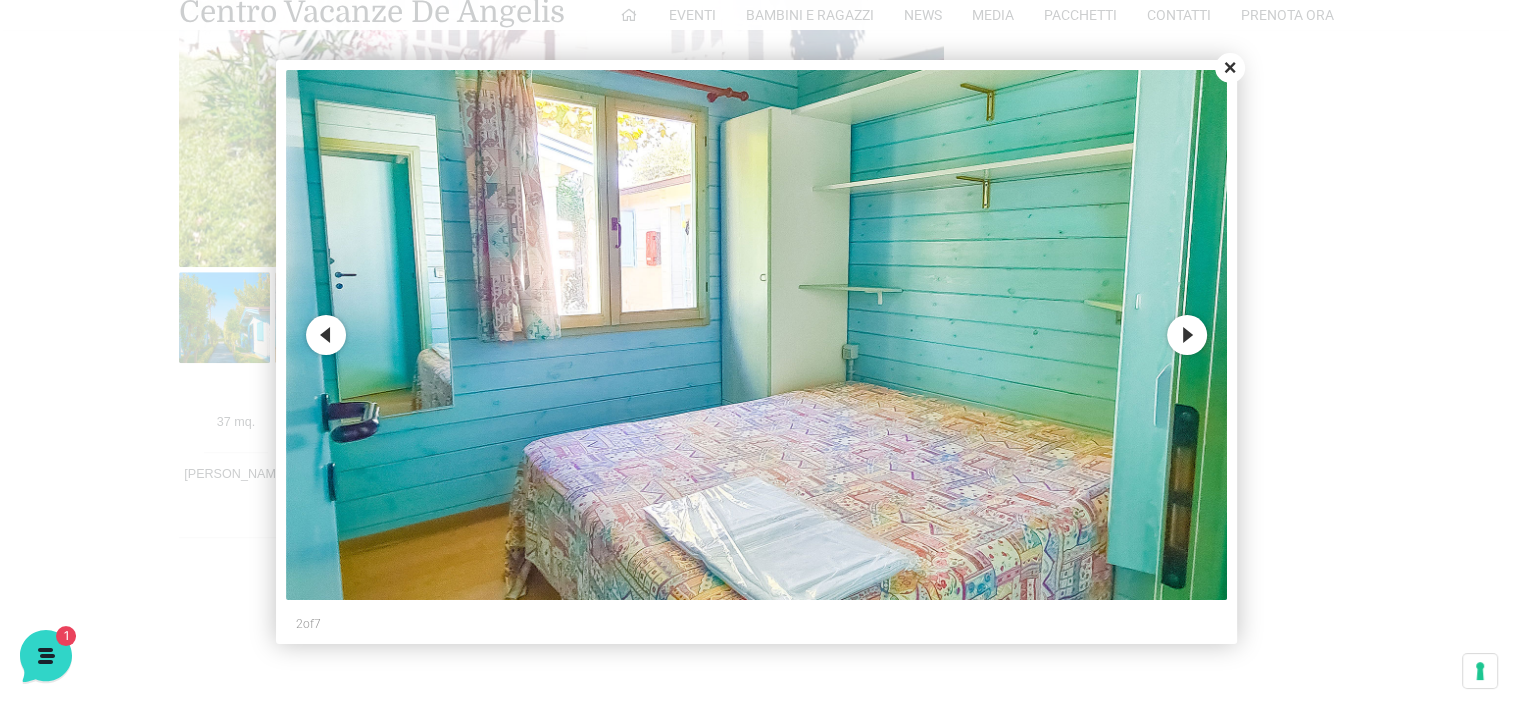 click on "Next" at bounding box center (1187, 335) 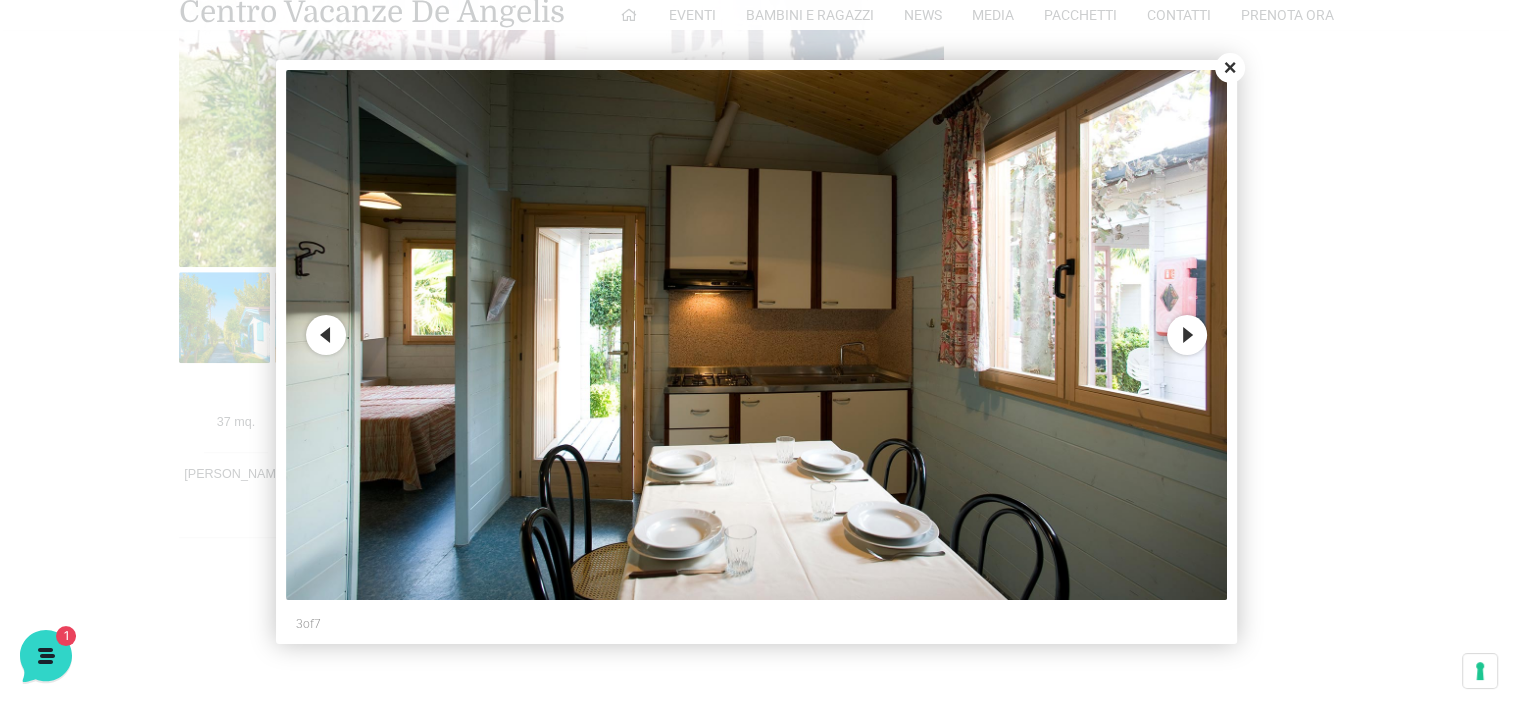 click on "Next" at bounding box center (1187, 335) 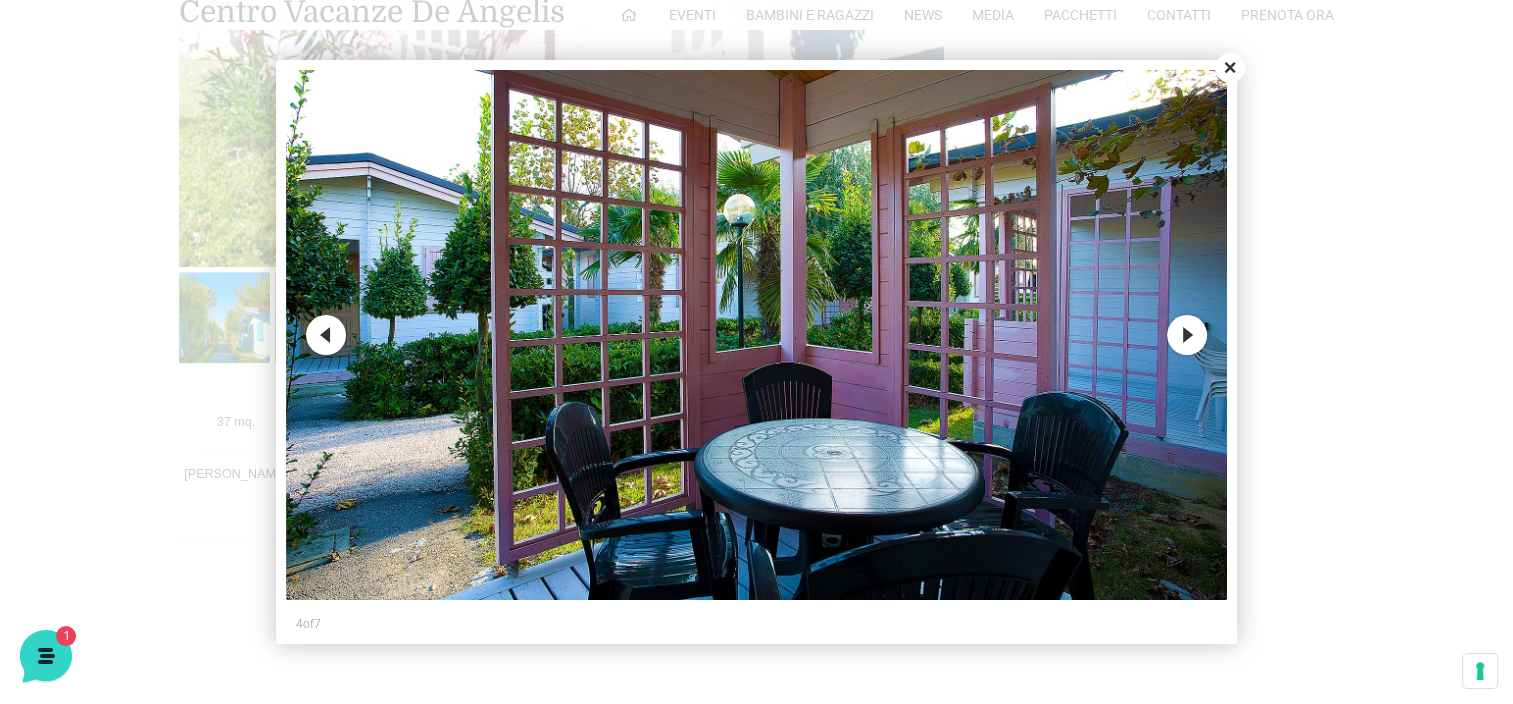 click on "Next" at bounding box center [1187, 335] 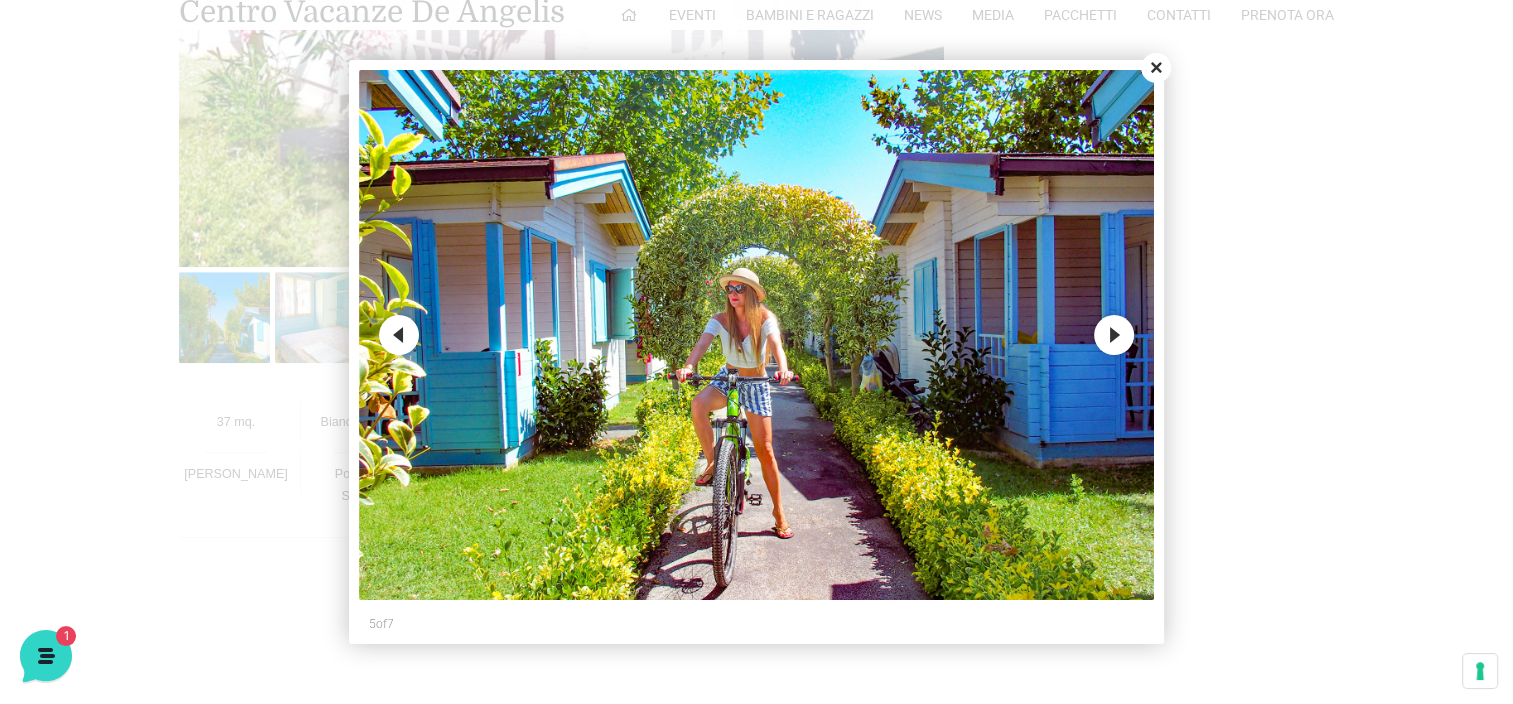click on "Next" at bounding box center (1114, 335) 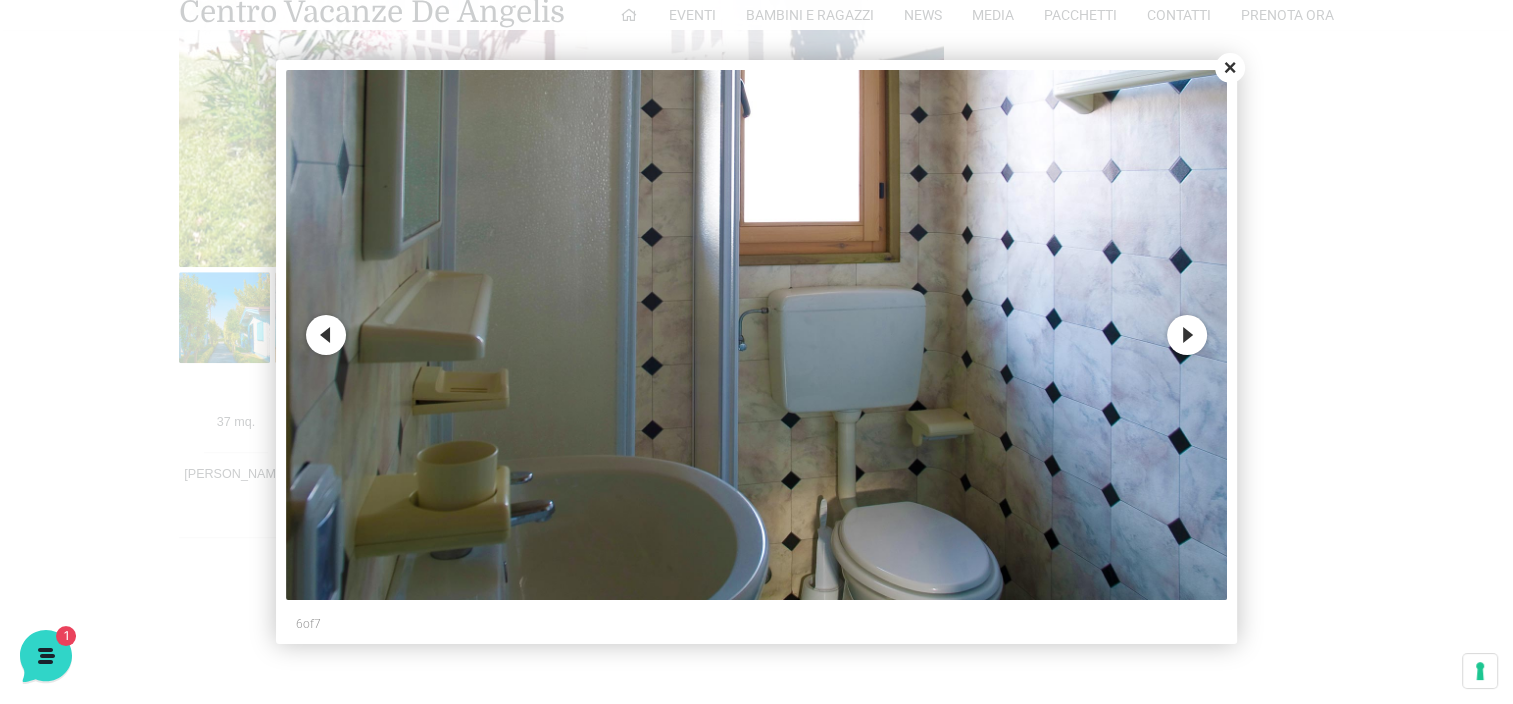 click on "Next" at bounding box center (1187, 335) 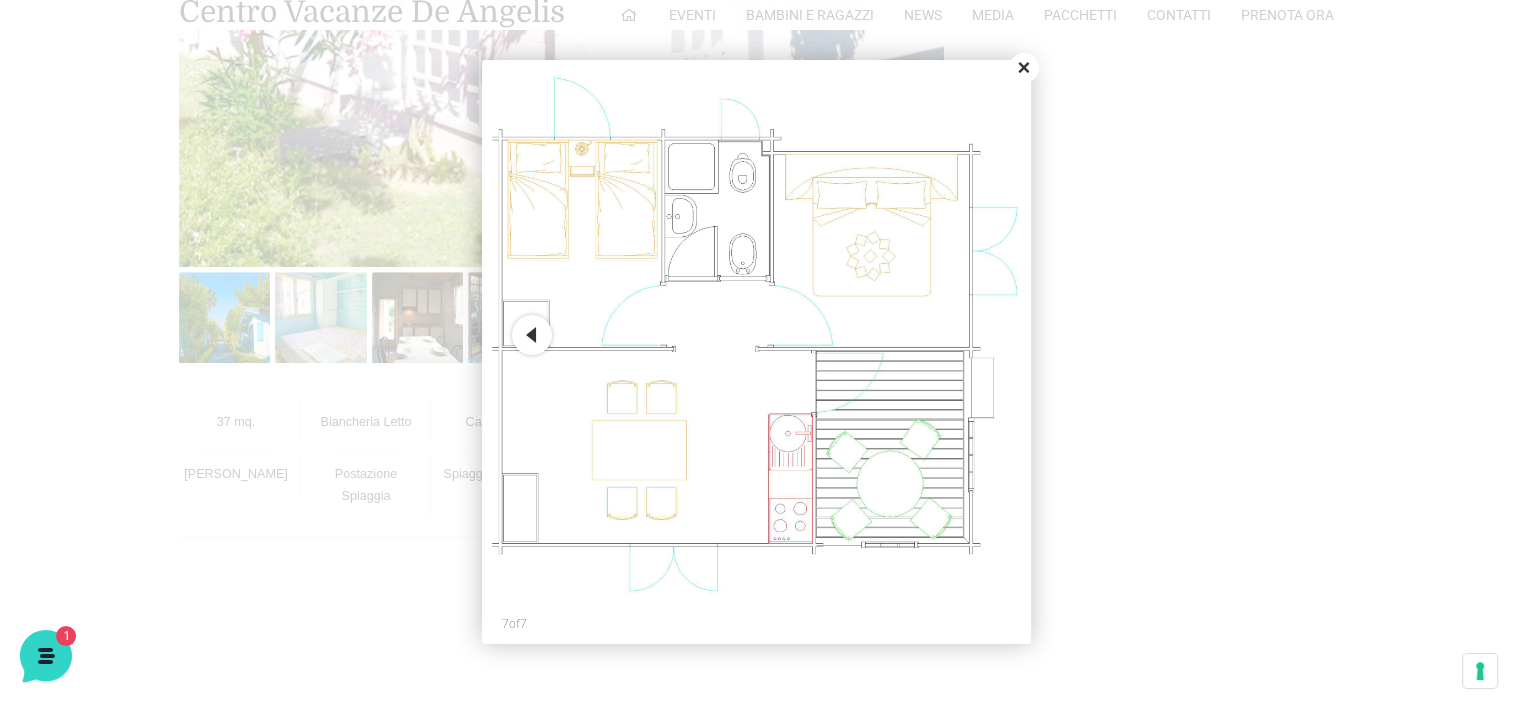 click on "Close" at bounding box center [1024, 68] 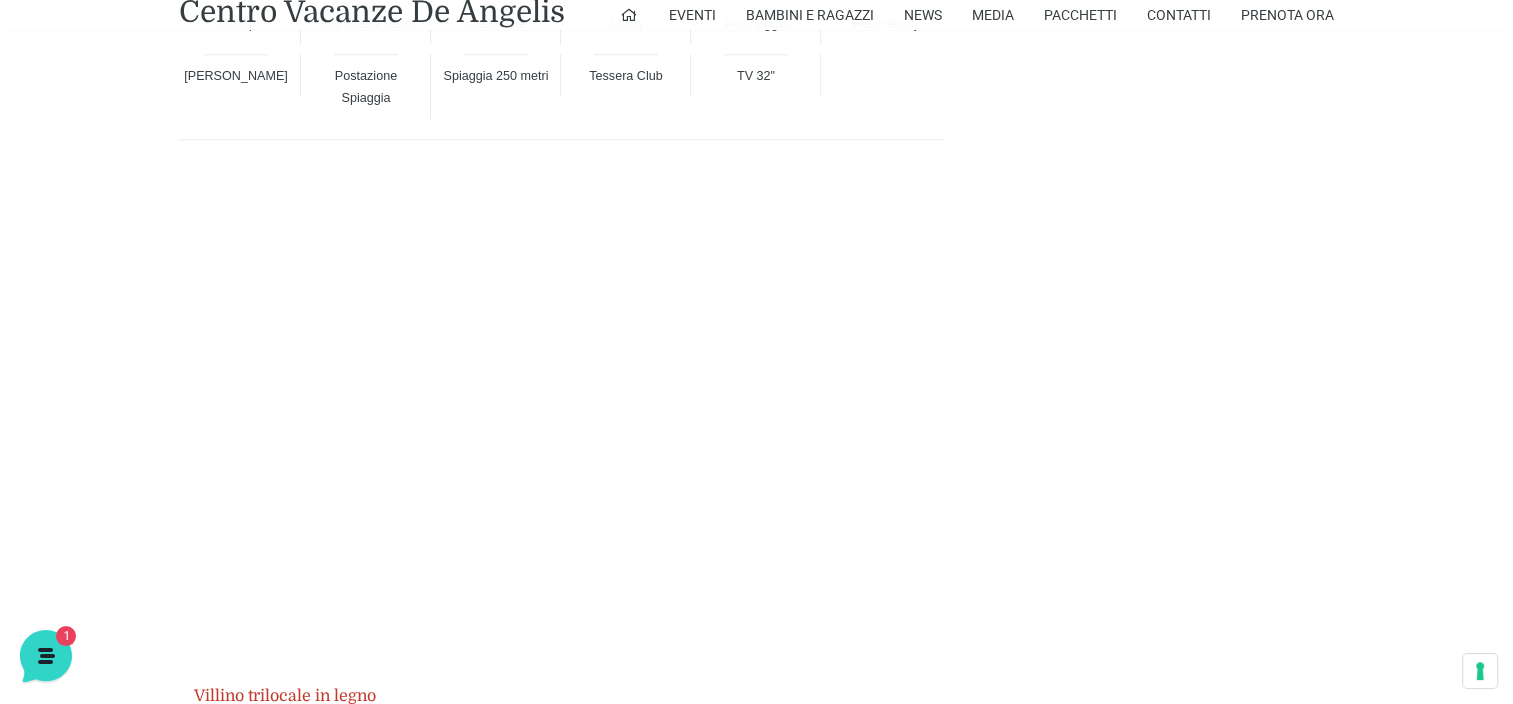 scroll, scrollTop: 1700, scrollLeft: 0, axis: vertical 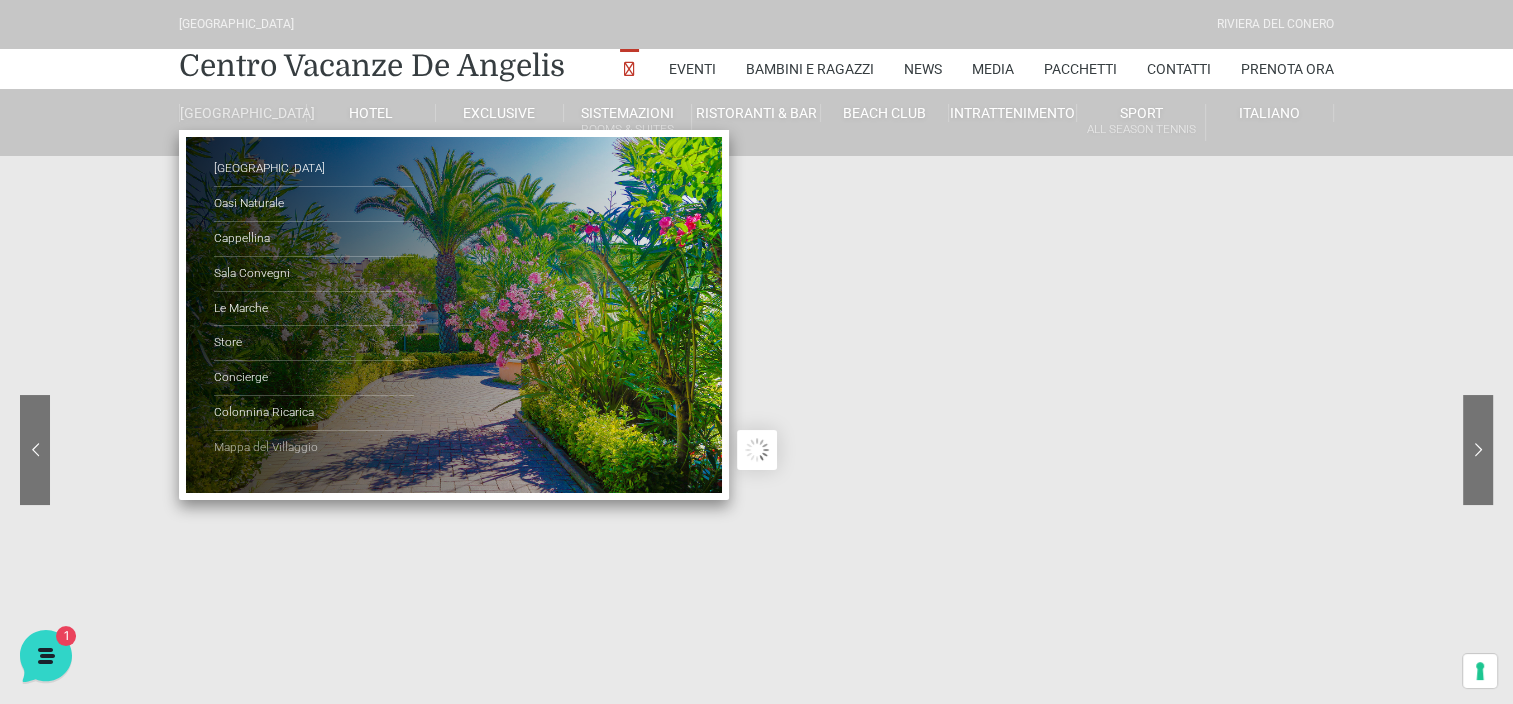click on "Mappa del Villaggio" at bounding box center [314, 448] 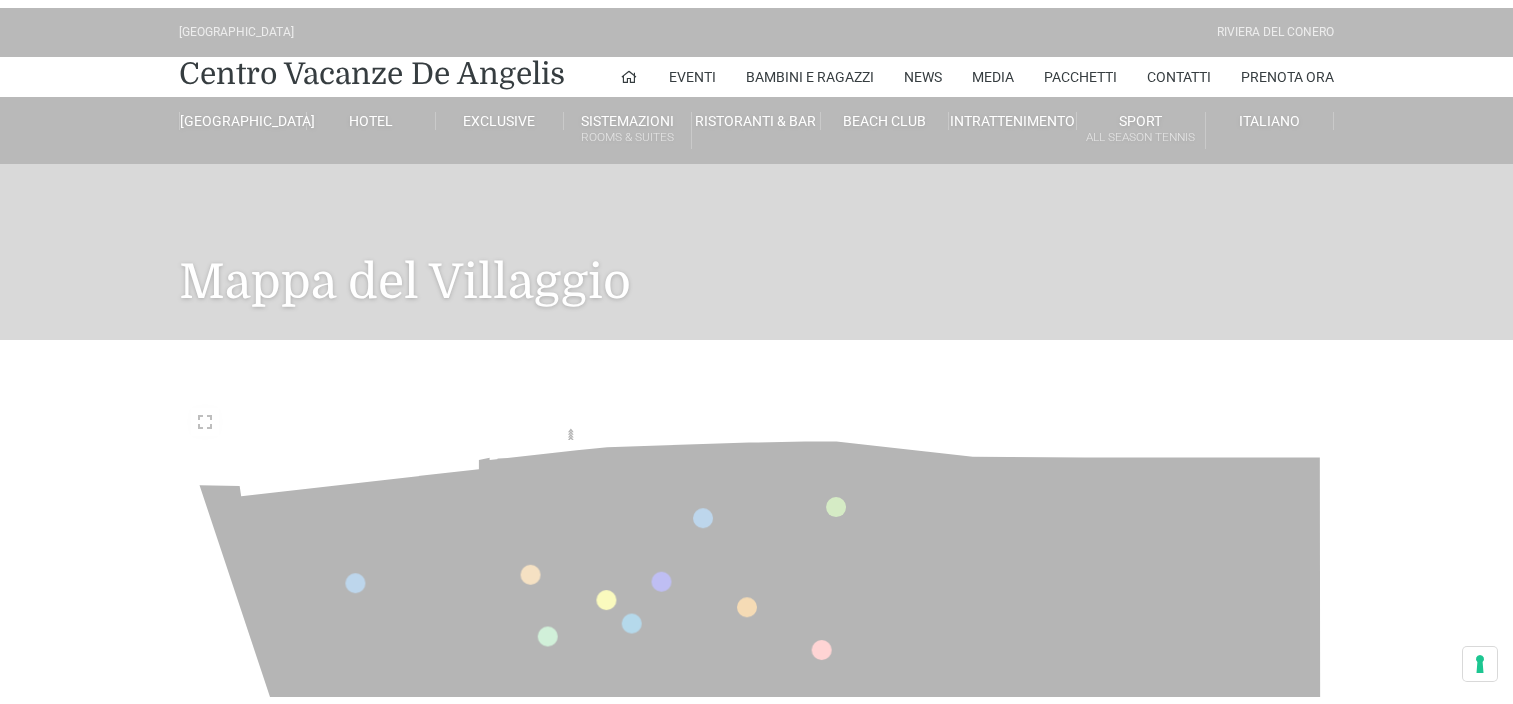 scroll, scrollTop: 0, scrollLeft: 0, axis: both 